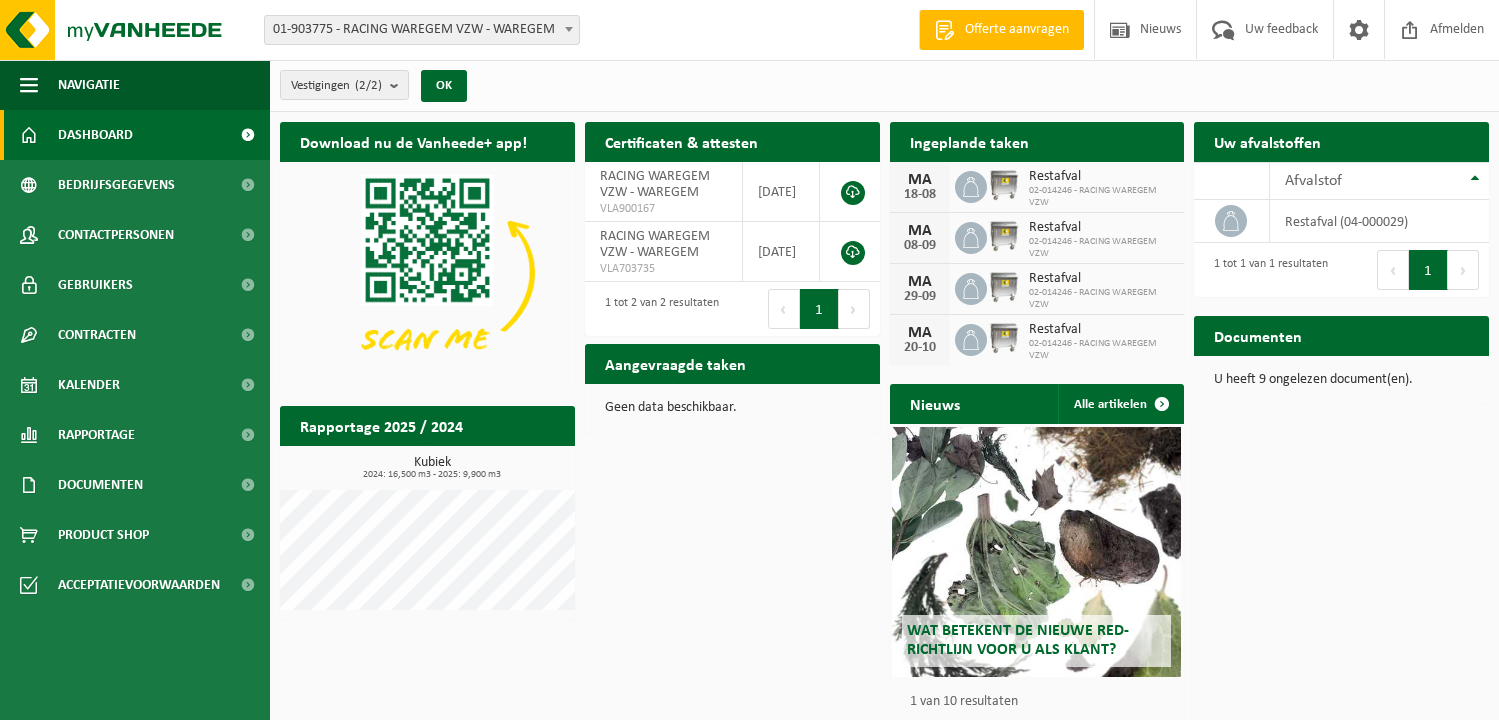 scroll, scrollTop: 0, scrollLeft: 0, axis: both 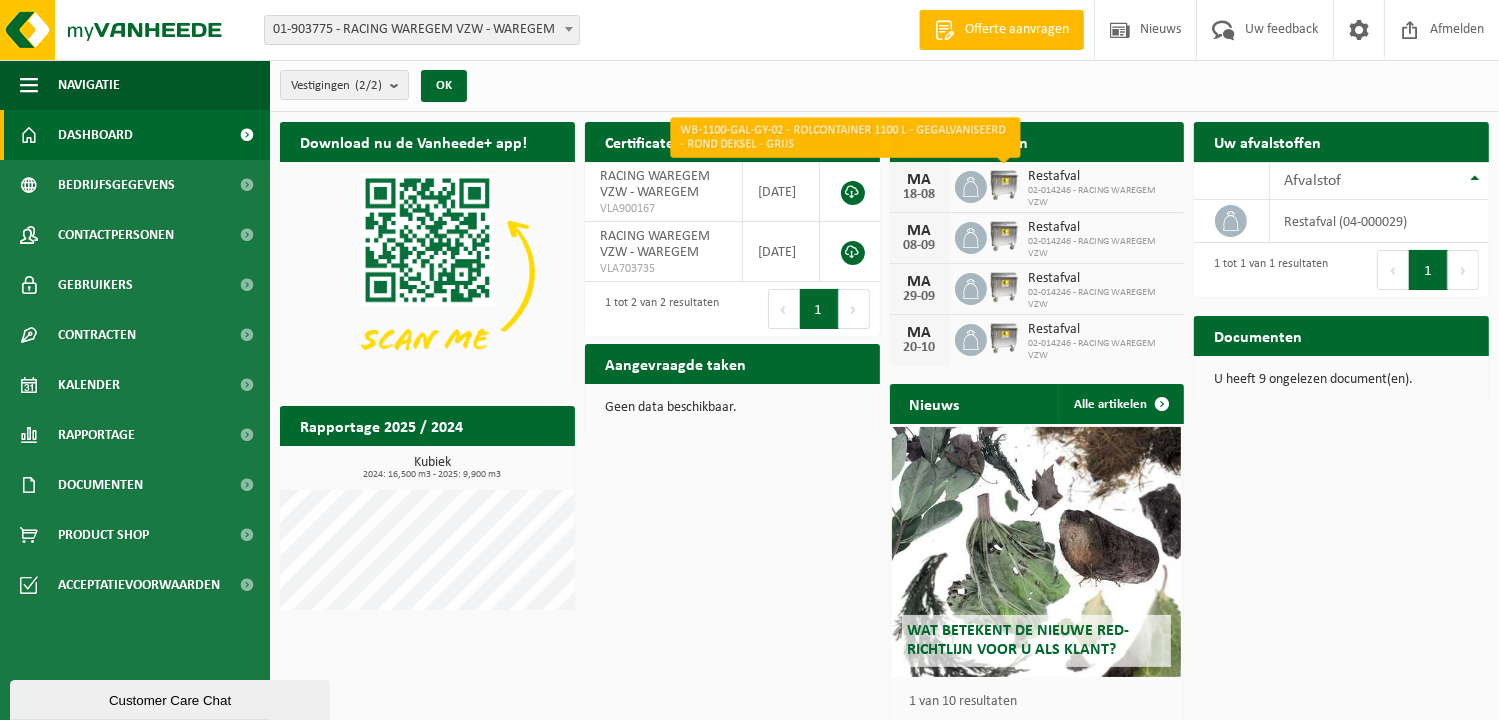 click at bounding box center [1004, 185] 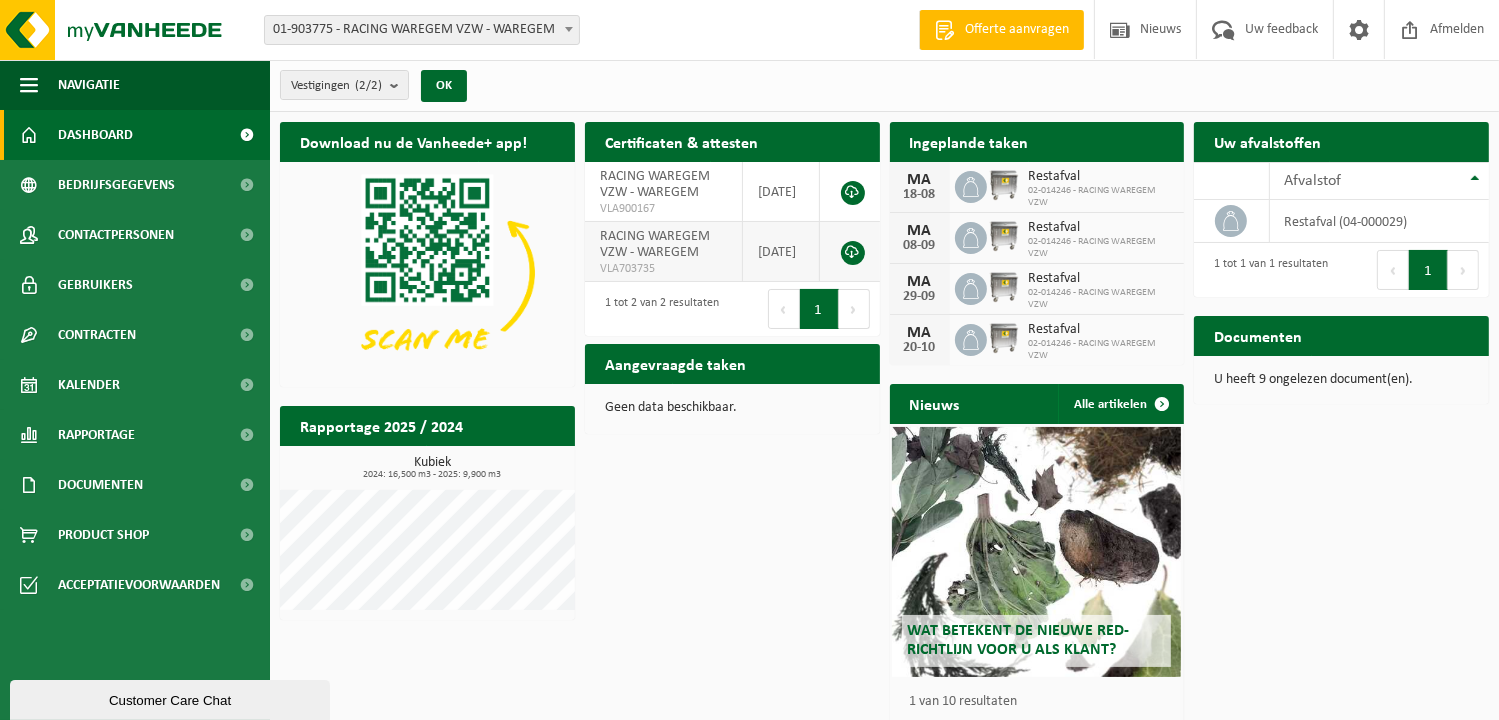 click at bounding box center [853, 253] 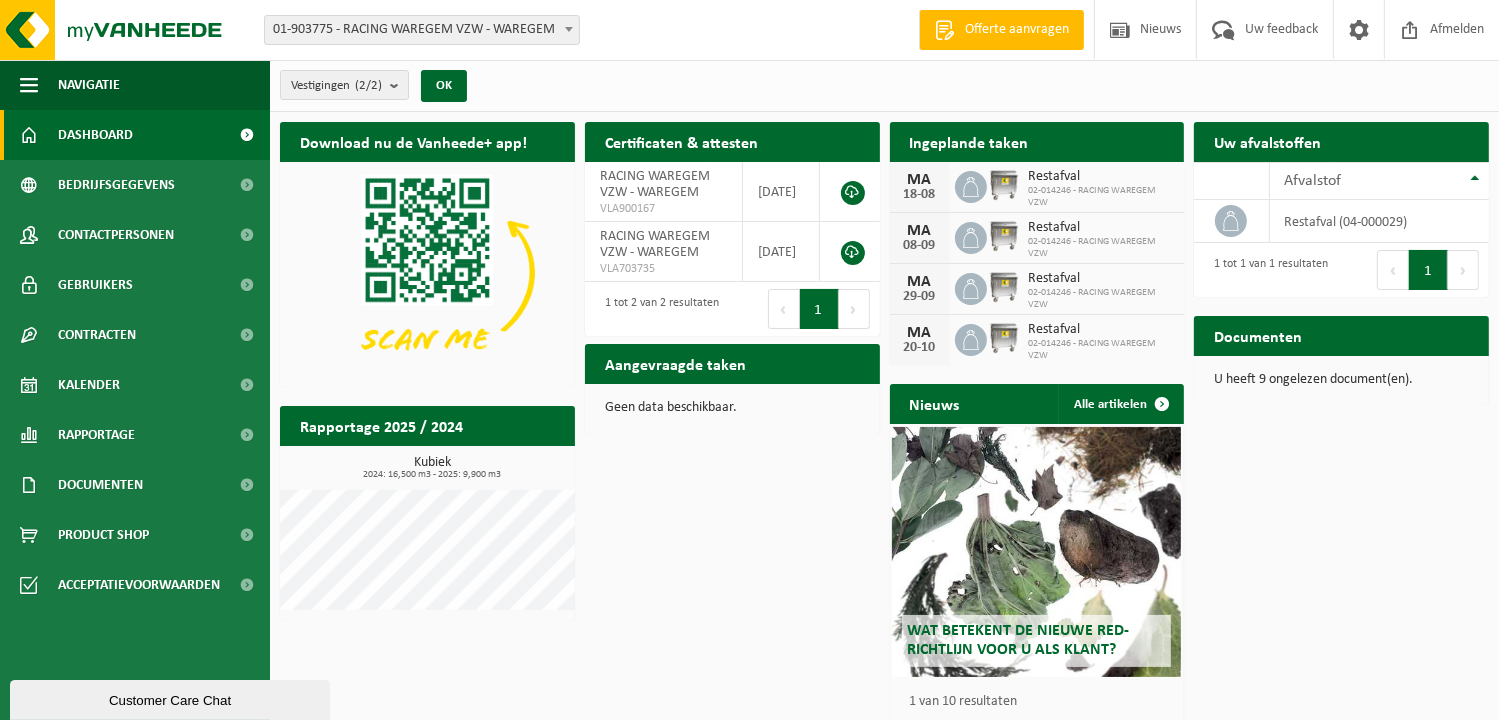 click at bounding box center [247, 135] 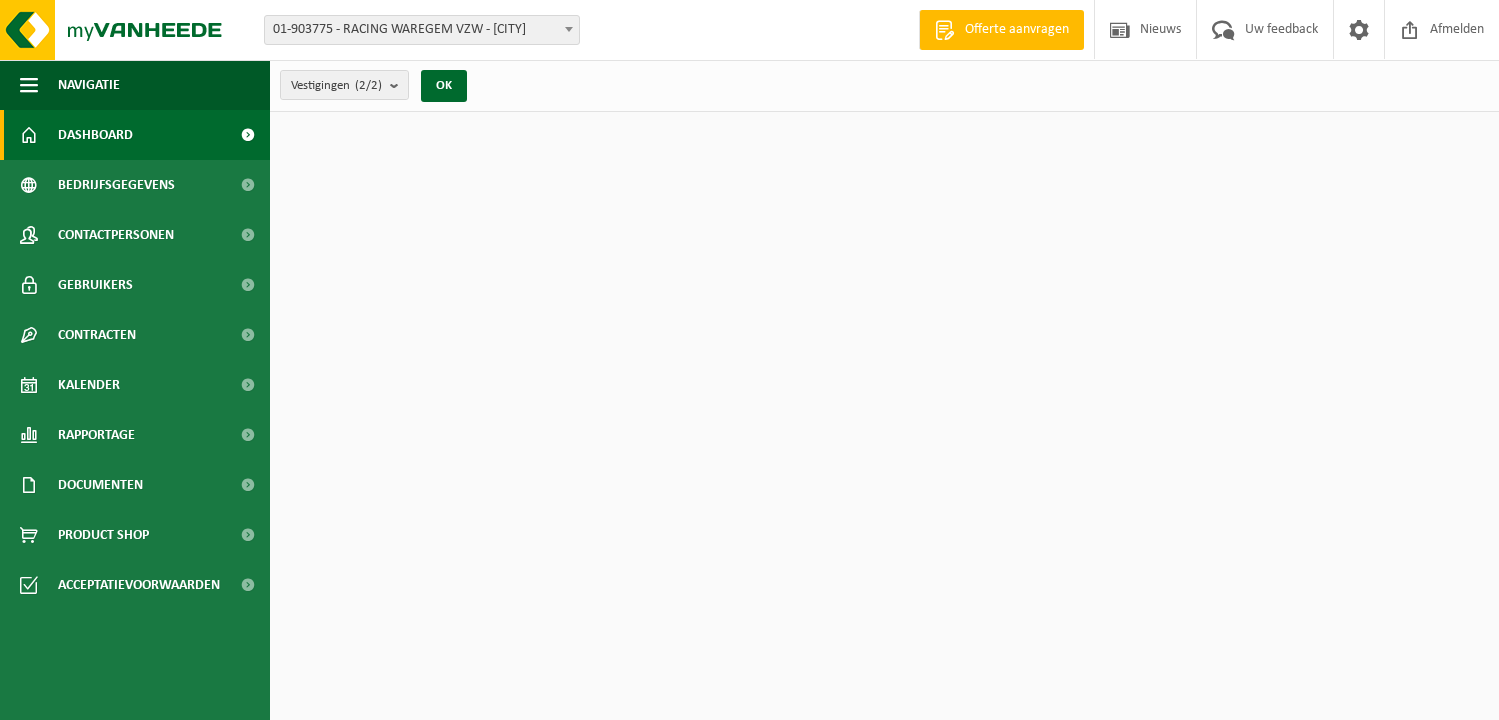 scroll, scrollTop: 0, scrollLeft: 0, axis: both 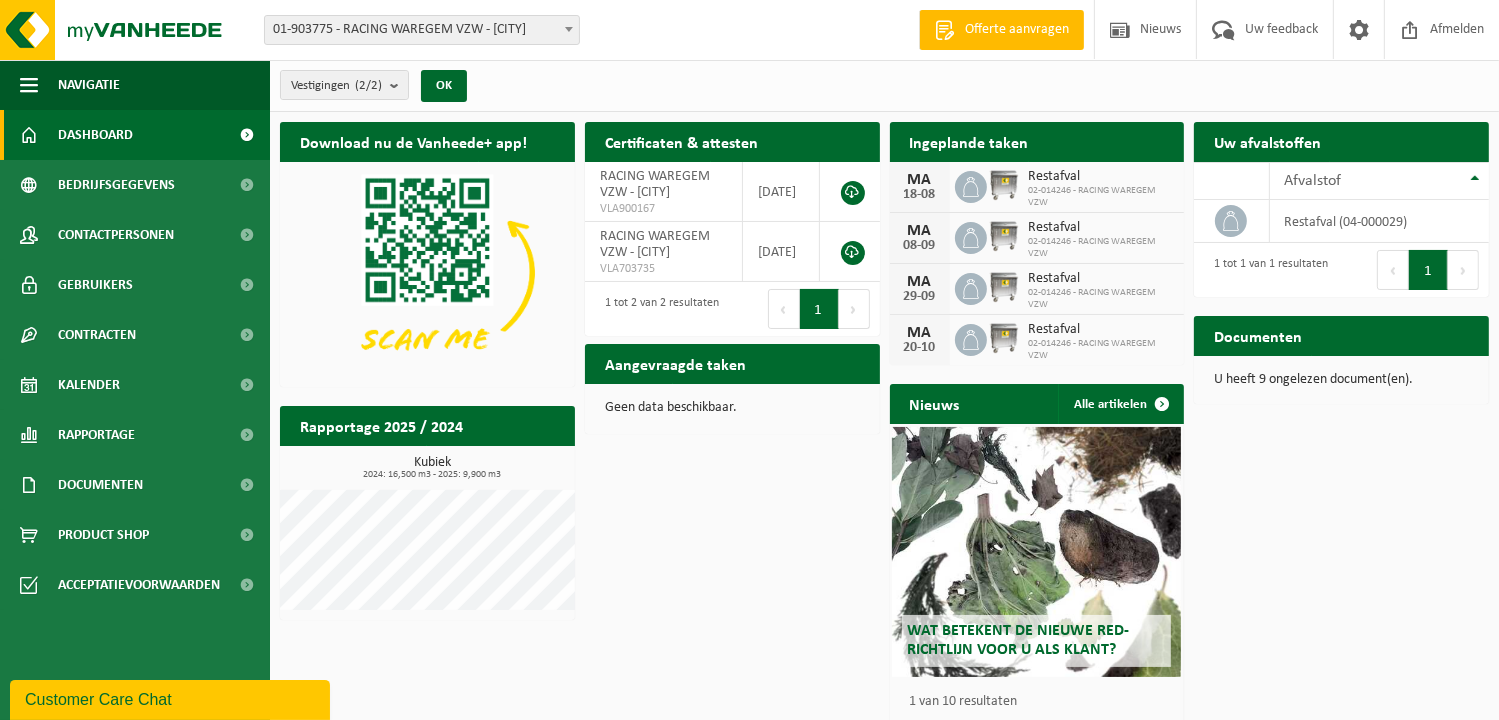 click on "MA" at bounding box center (920, 180) 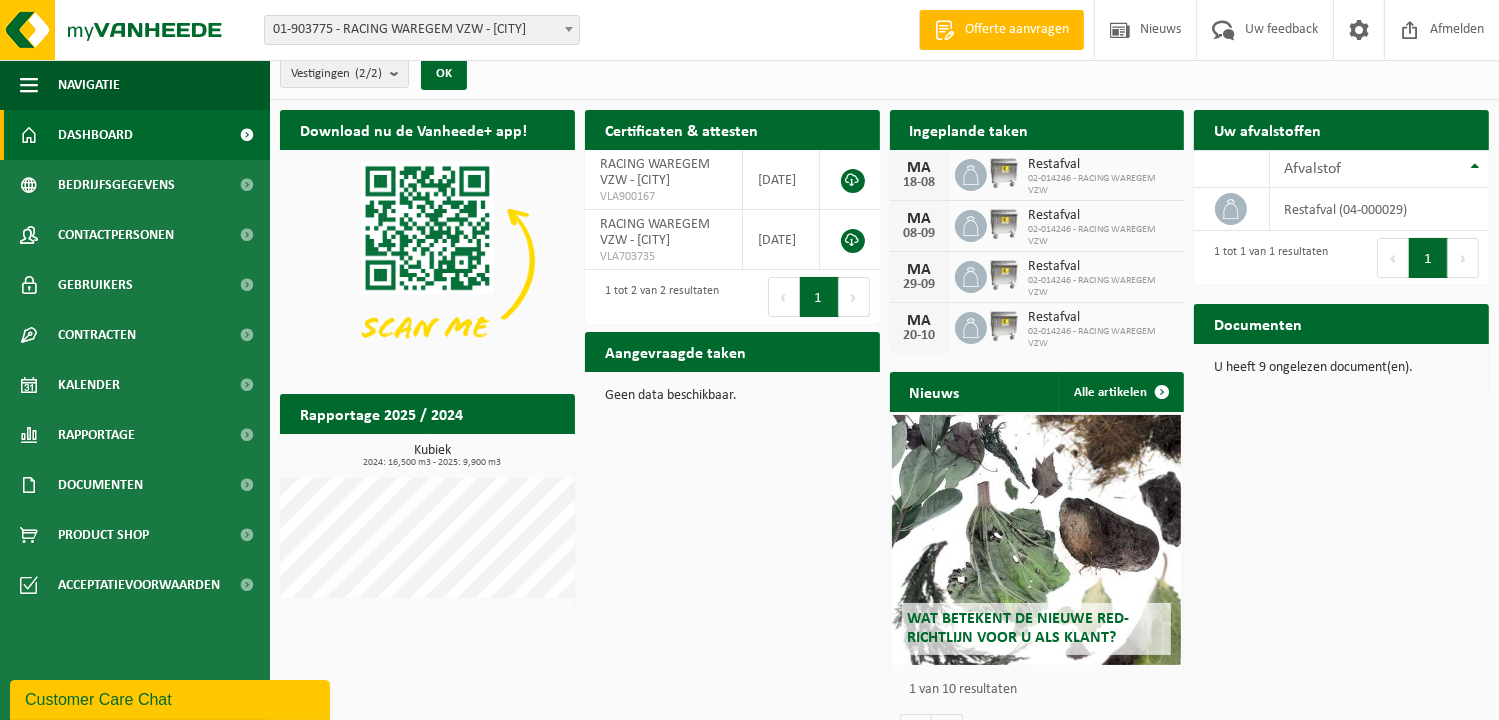 scroll, scrollTop: 55, scrollLeft: 0, axis: vertical 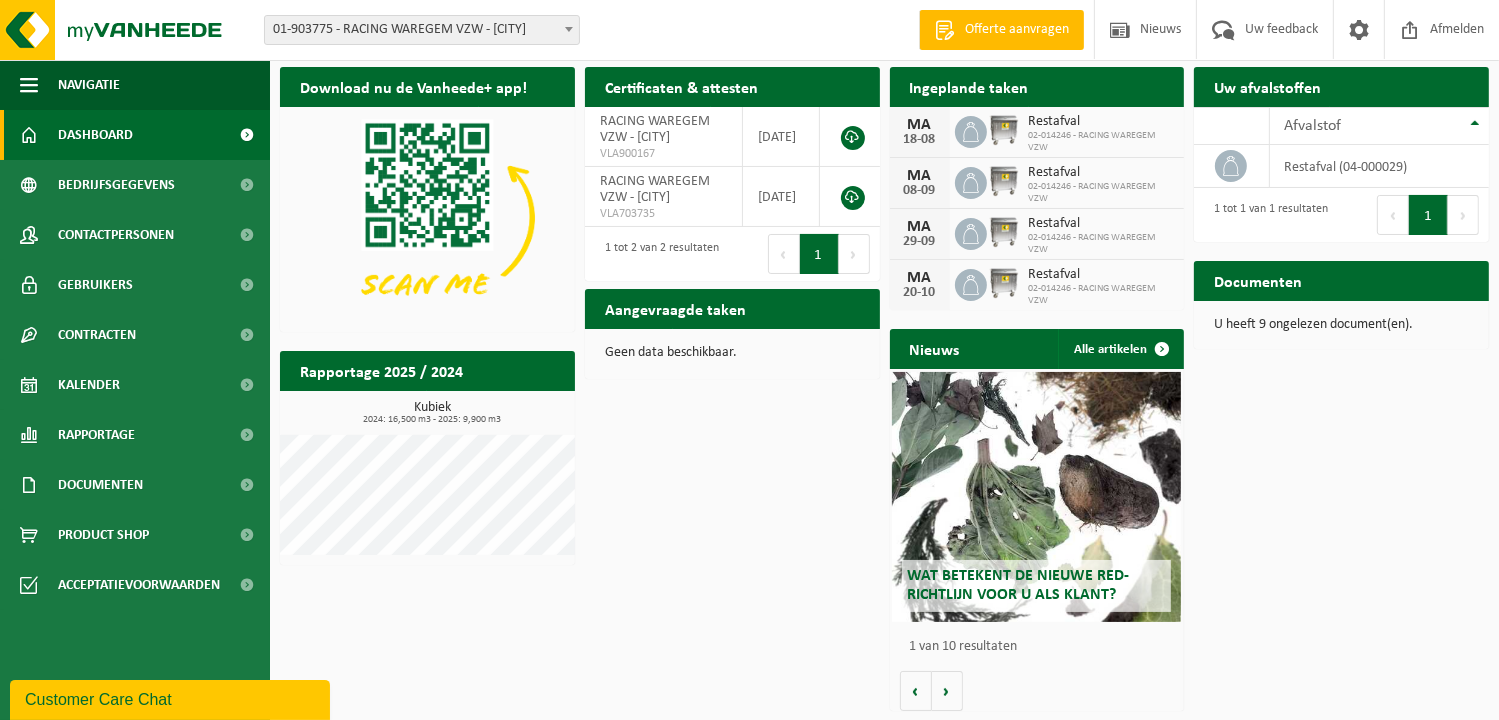 click 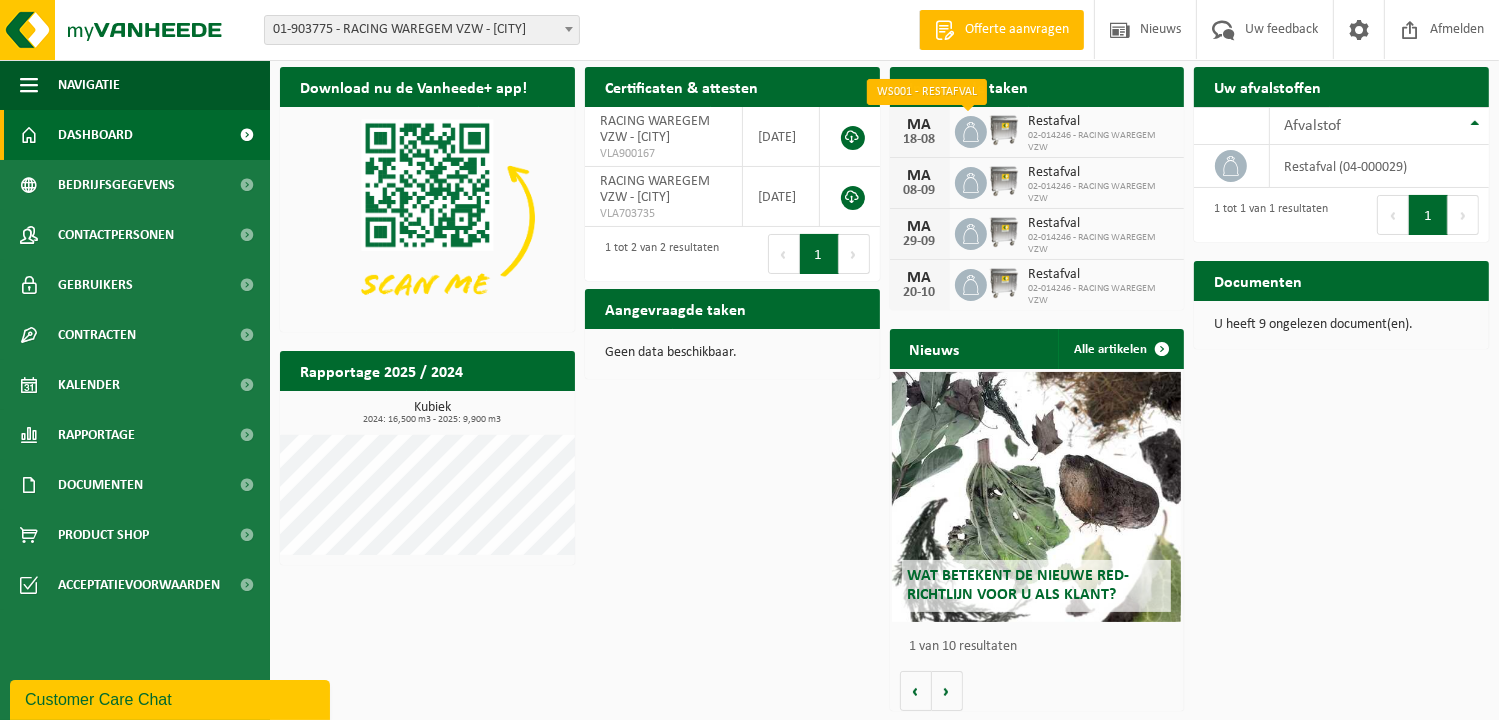 click at bounding box center (971, 132) 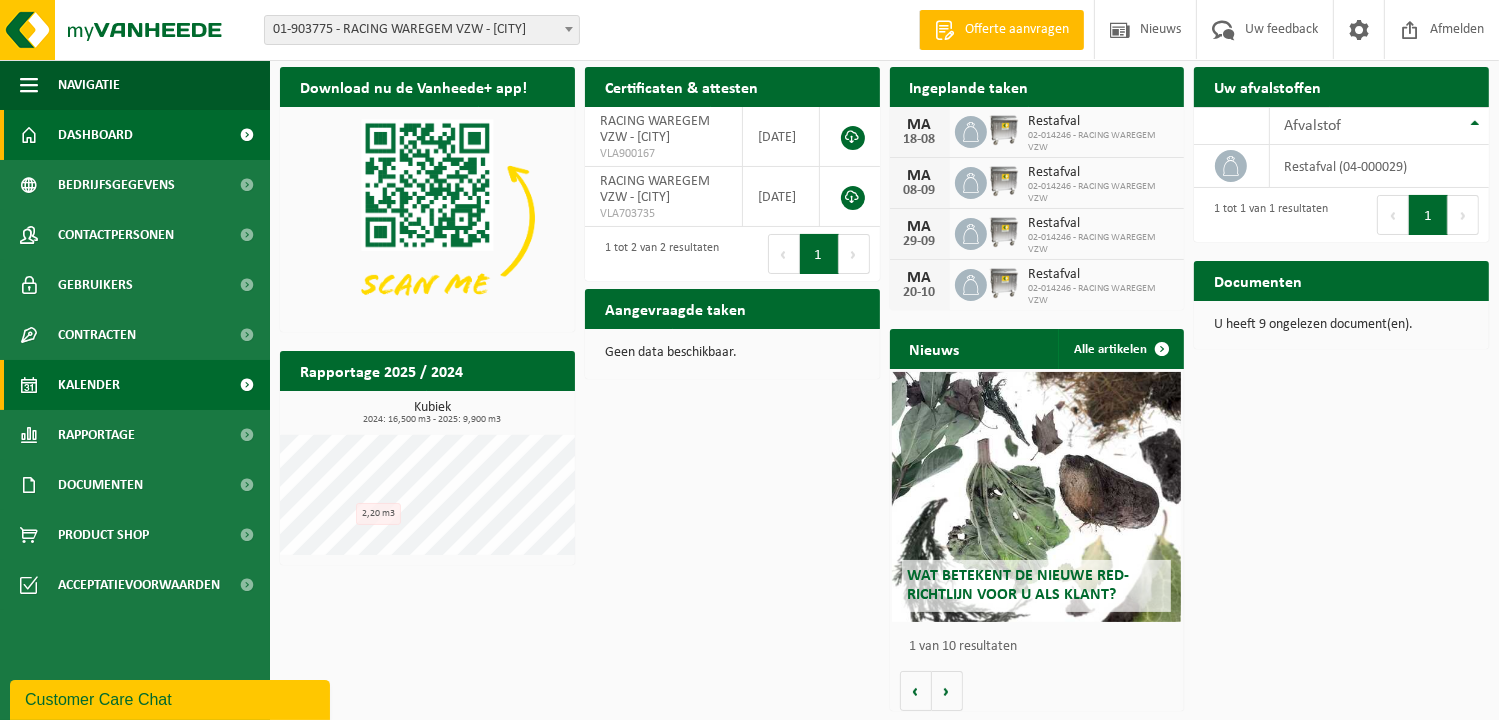click on "Kalender" at bounding box center [89, 385] 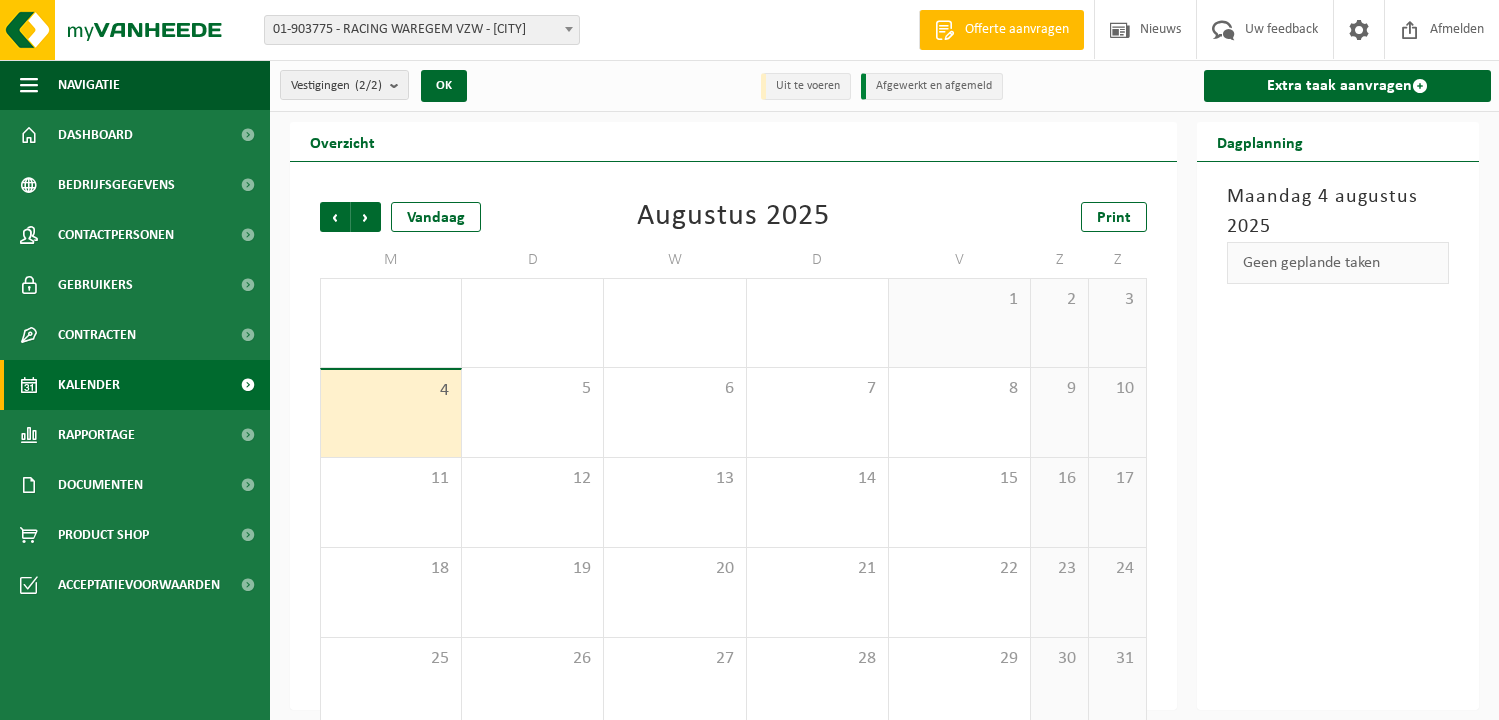 scroll, scrollTop: 0, scrollLeft: 0, axis: both 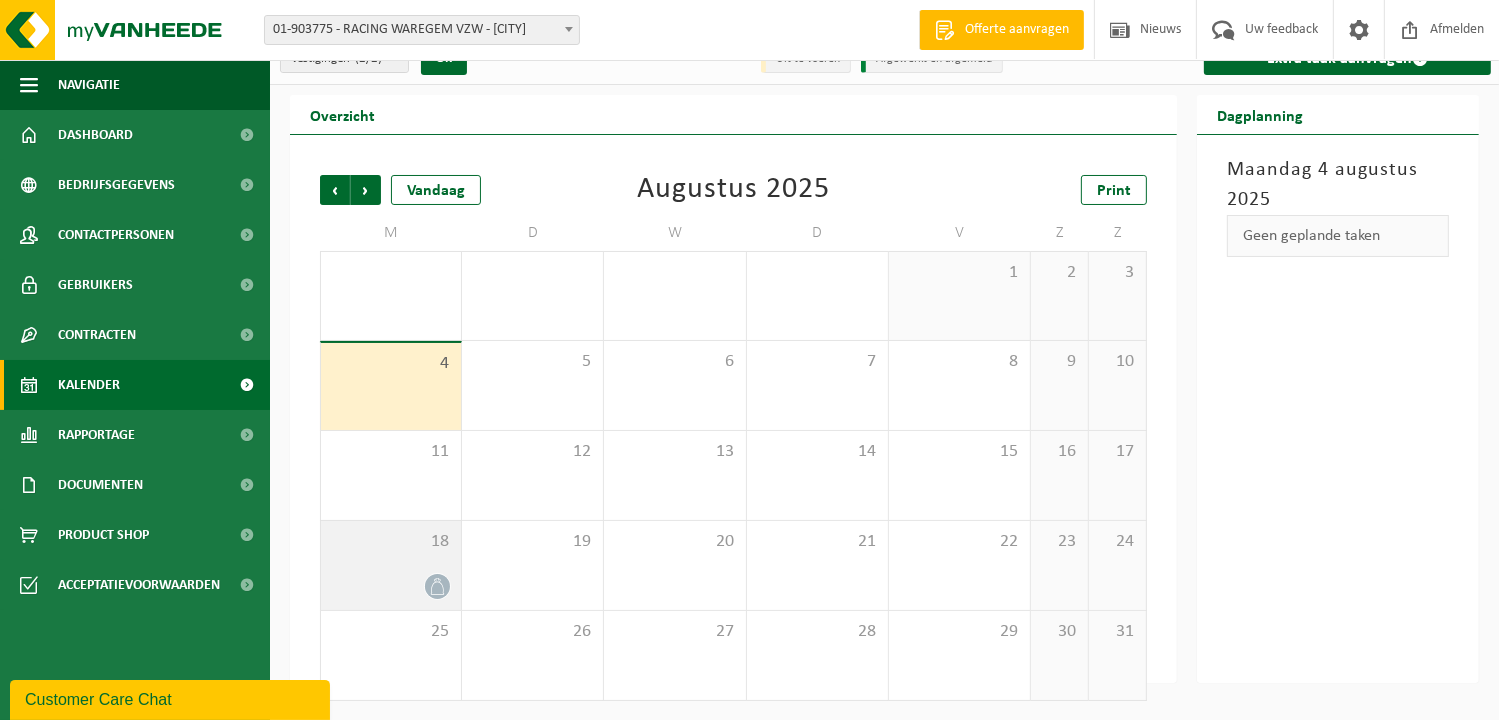 click at bounding box center [391, 586] 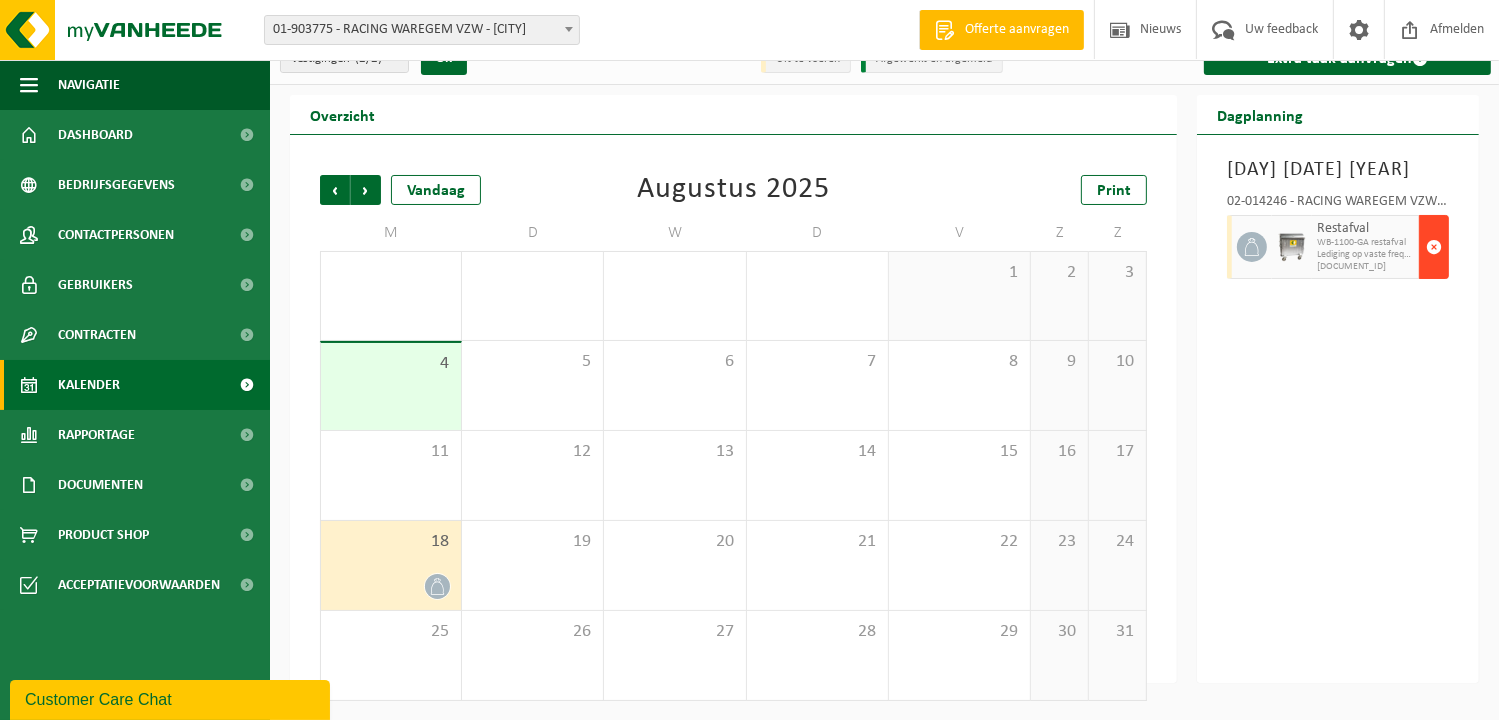 click at bounding box center [1434, 247] 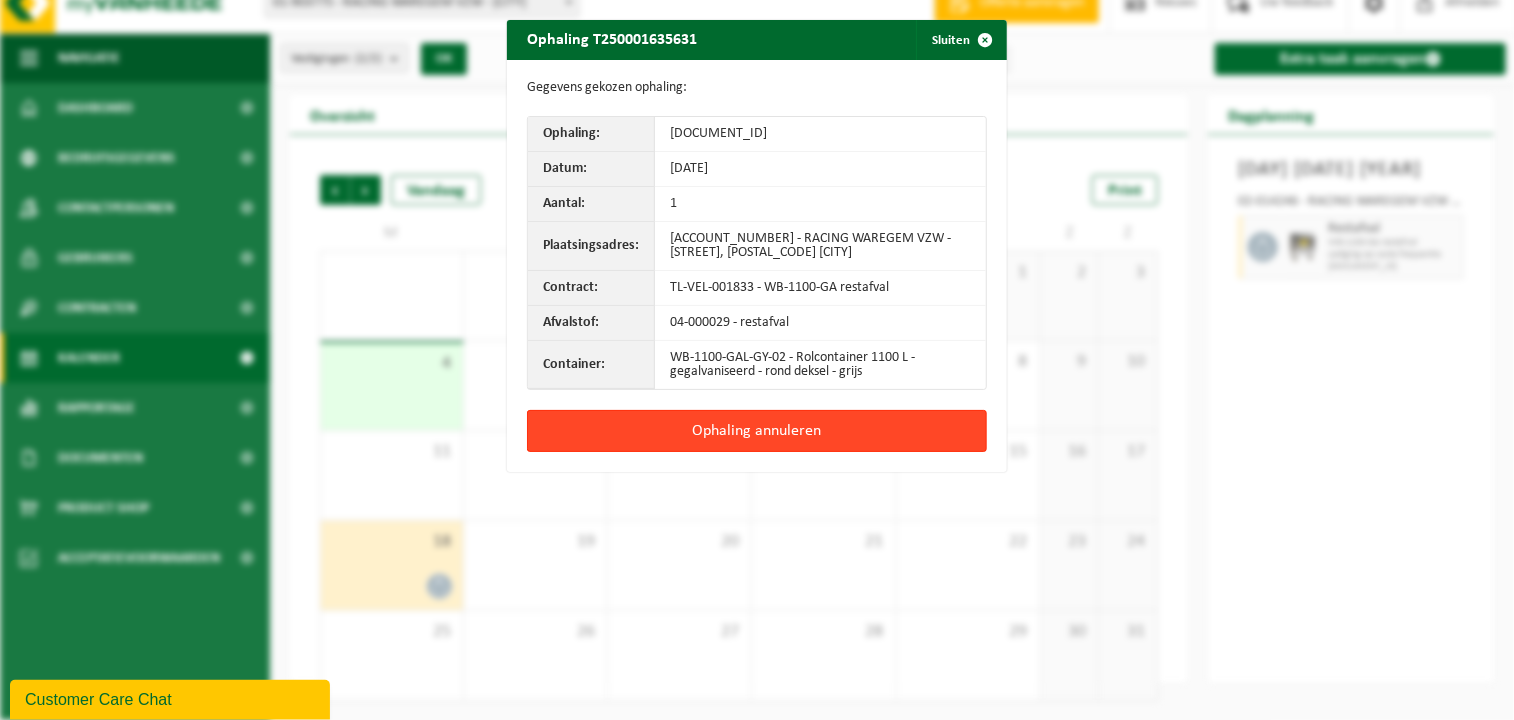 click on "Ophaling annuleren" at bounding box center [757, 431] 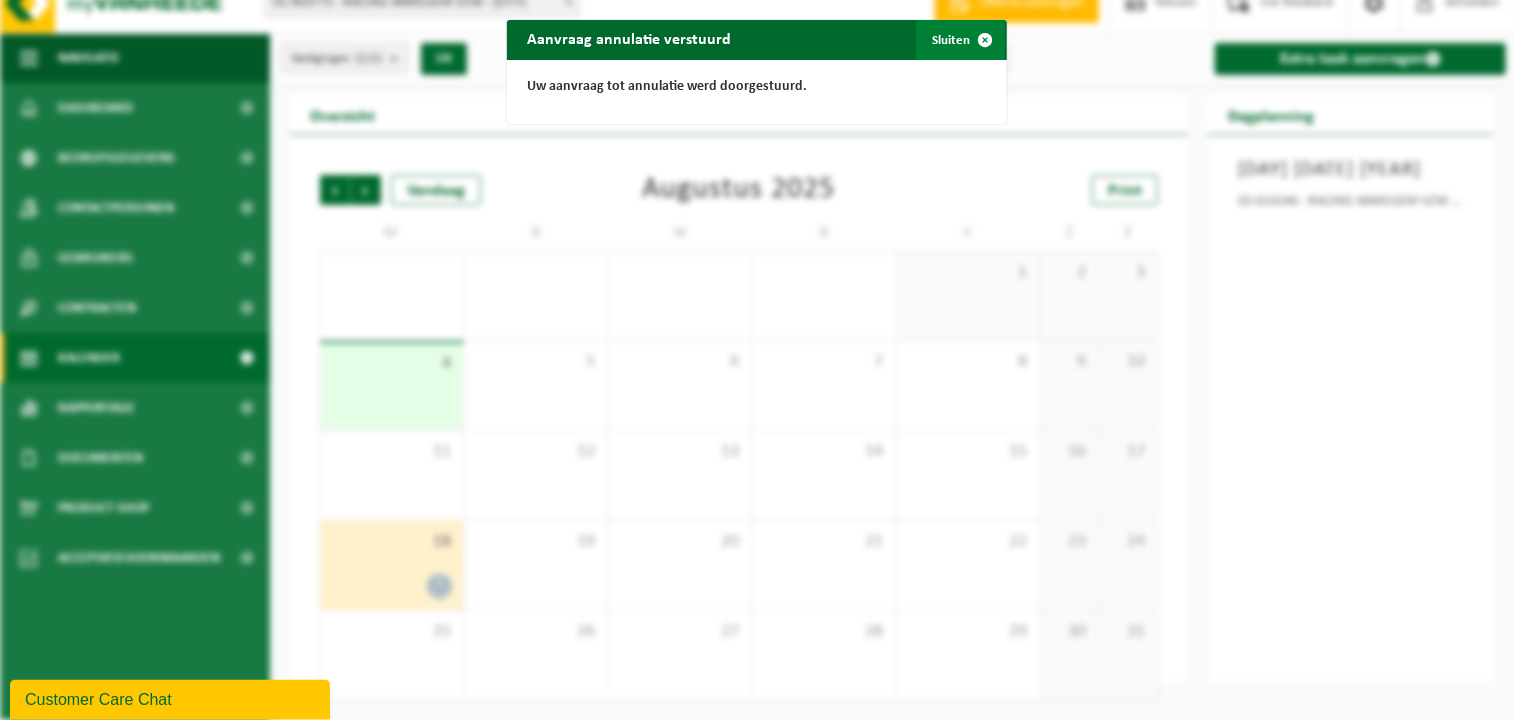 click on "Sluiten" at bounding box center [960, 40] 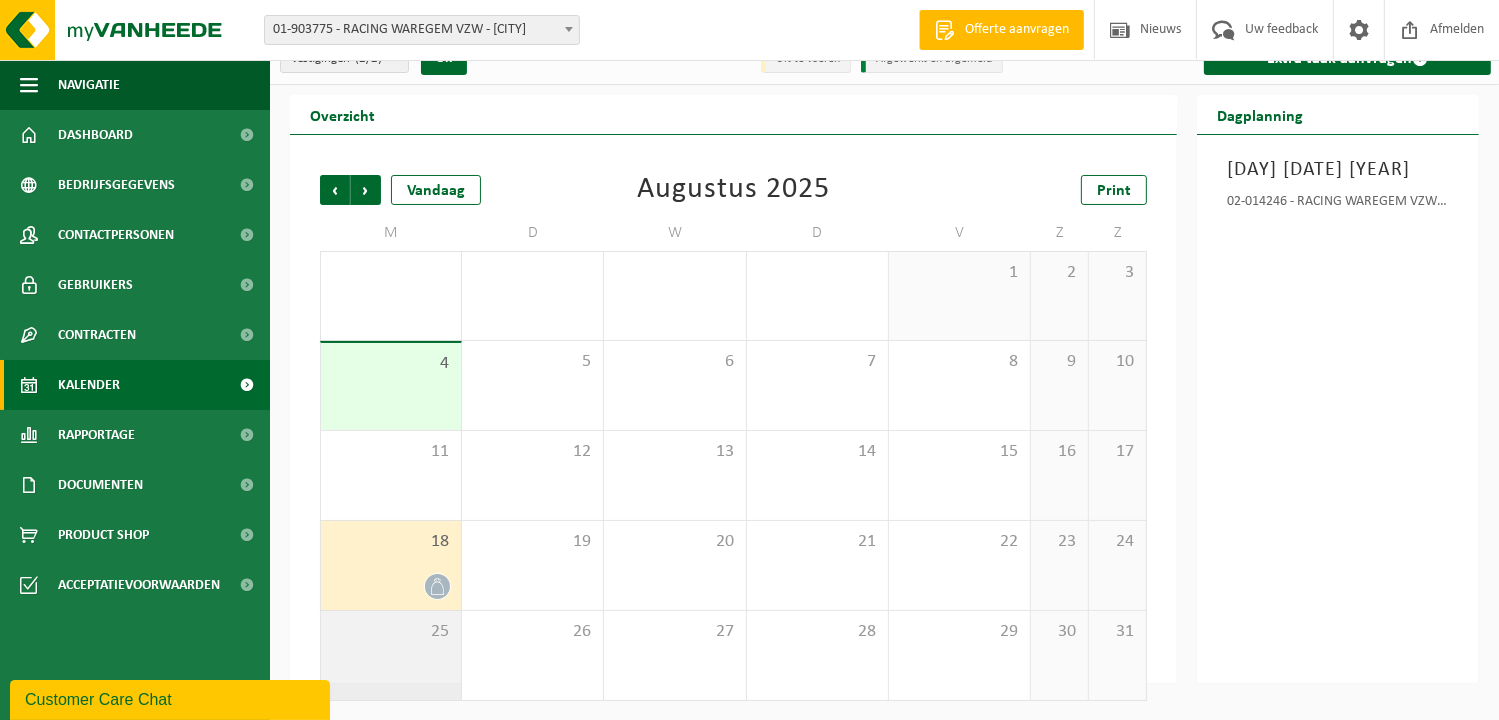 click on "25" at bounding box center [391, 632] 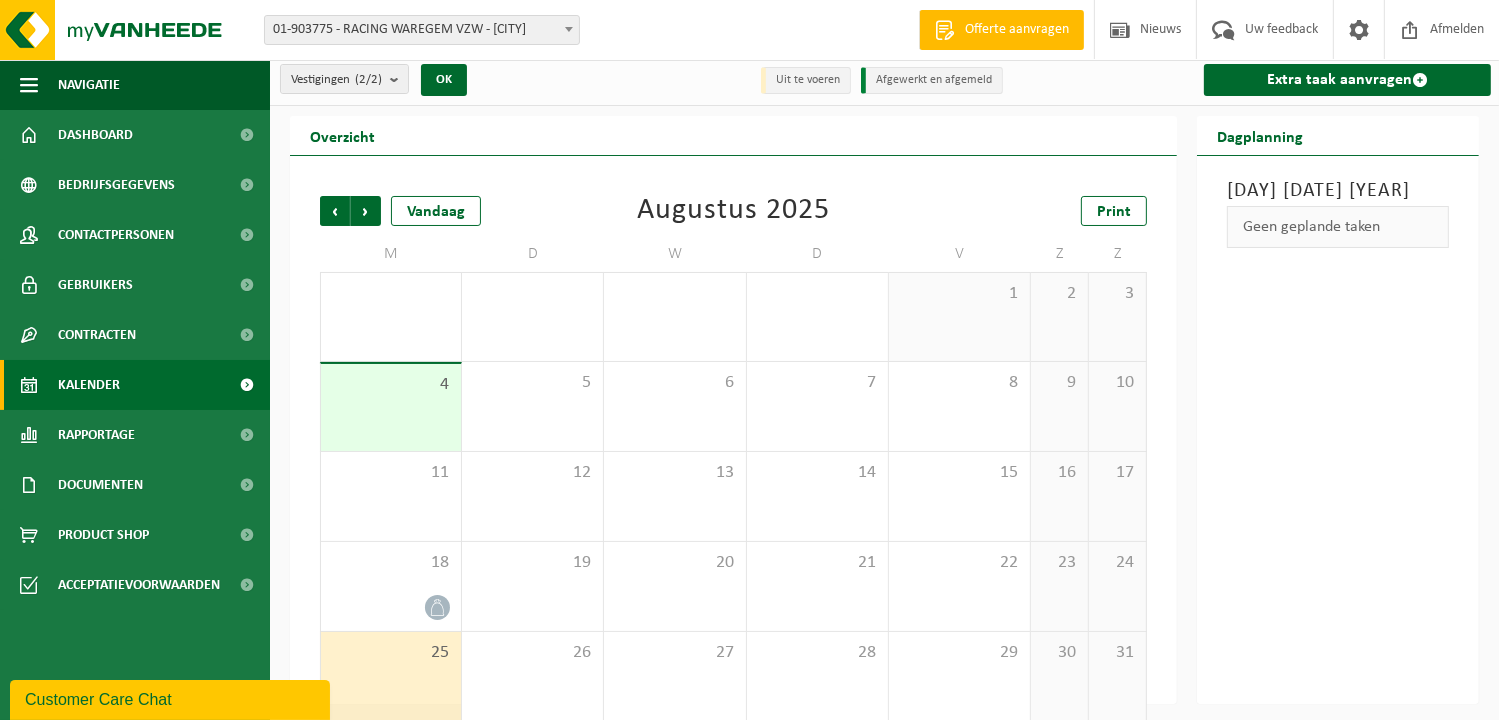 scroll, scrollTop: 0, scrollLeft: 0, axis: both 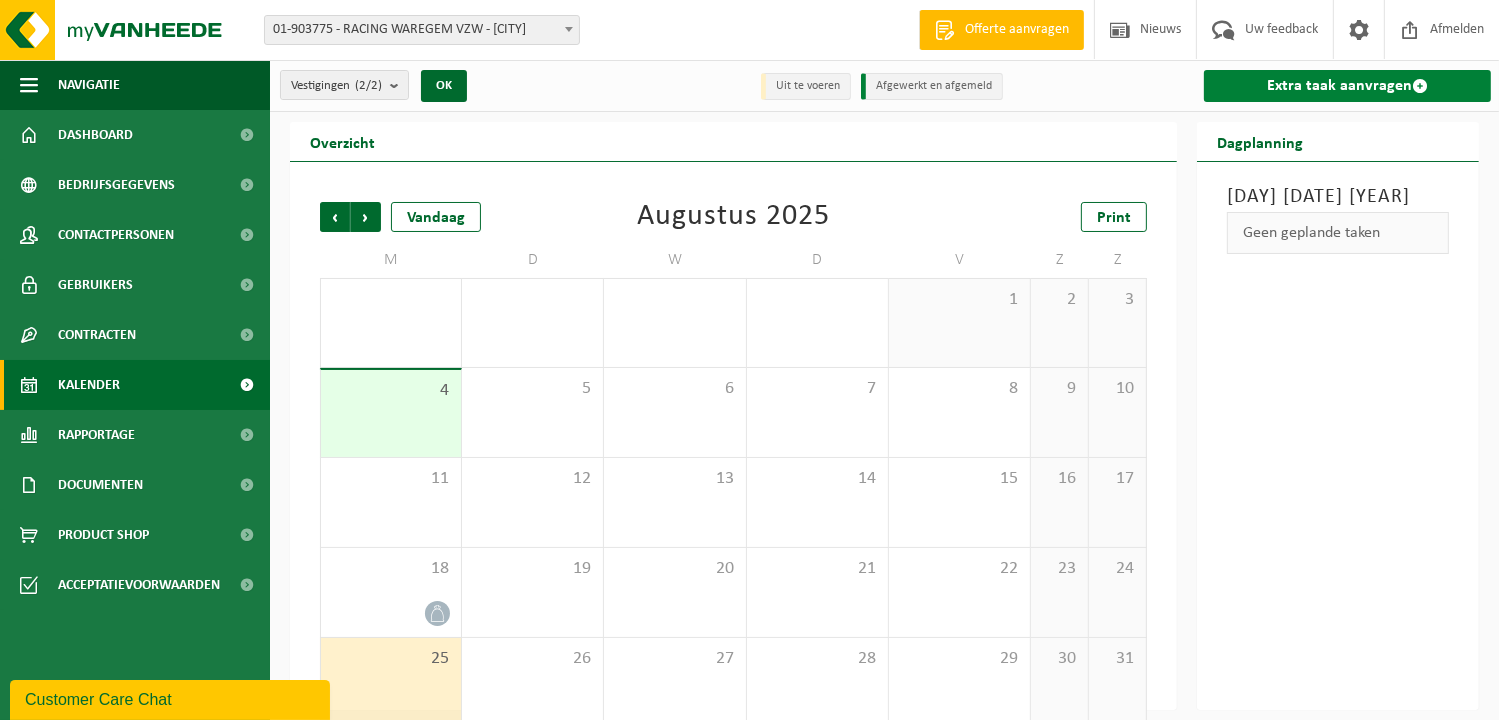 click on "Extra taak aanvragen" at bounding box center (1347, 86) 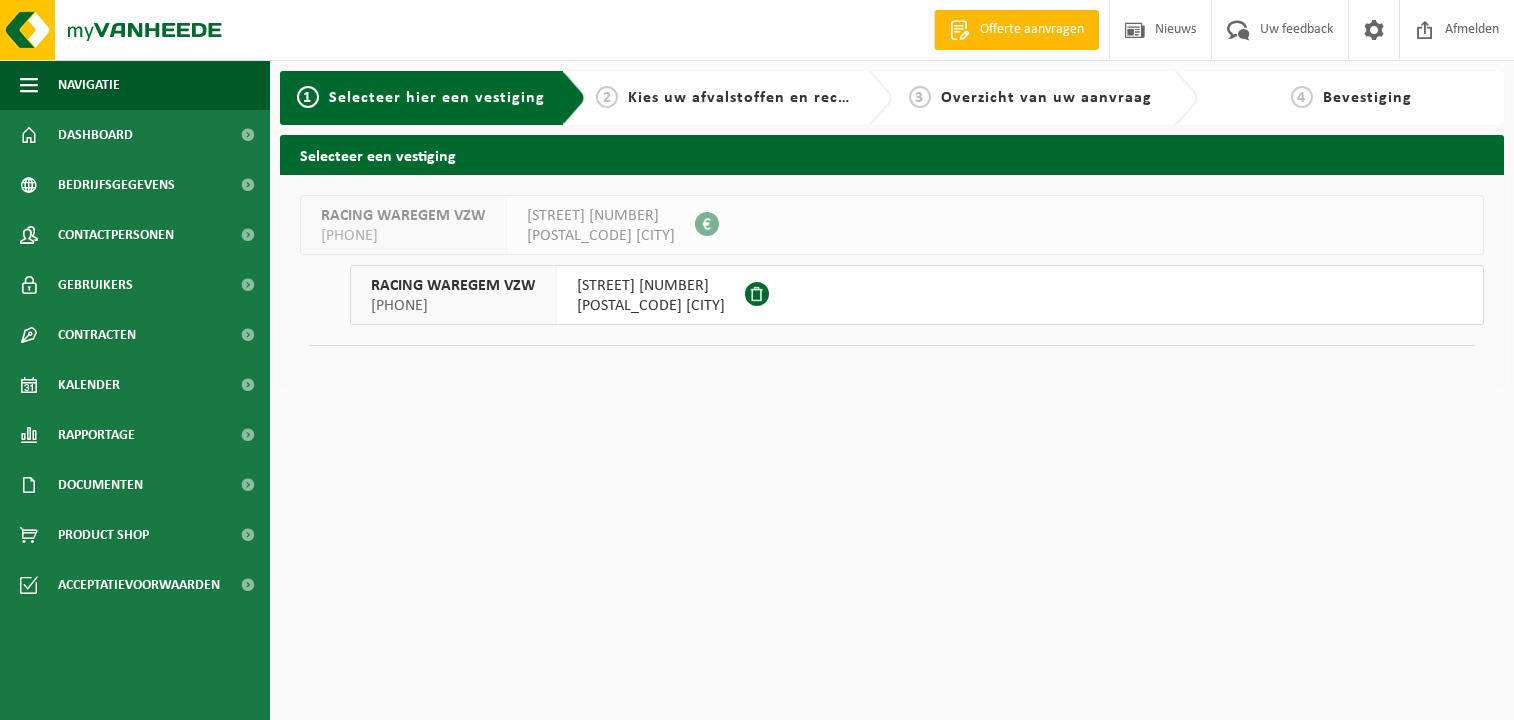 scroll, scrollTop: 0, scrollLeft: 0, axis: both 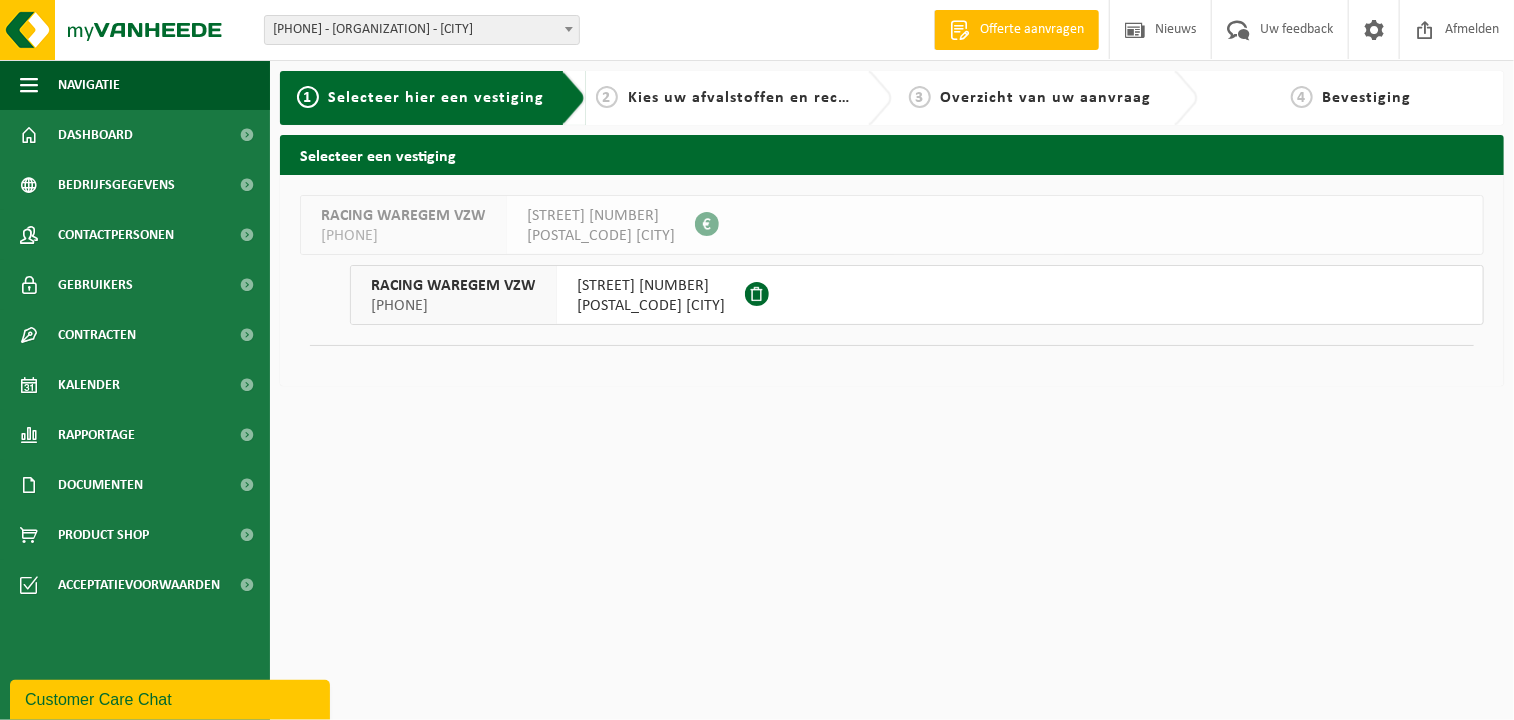 click on "MIRAKELSTRAAT 81" at bounding box center (651, 286) 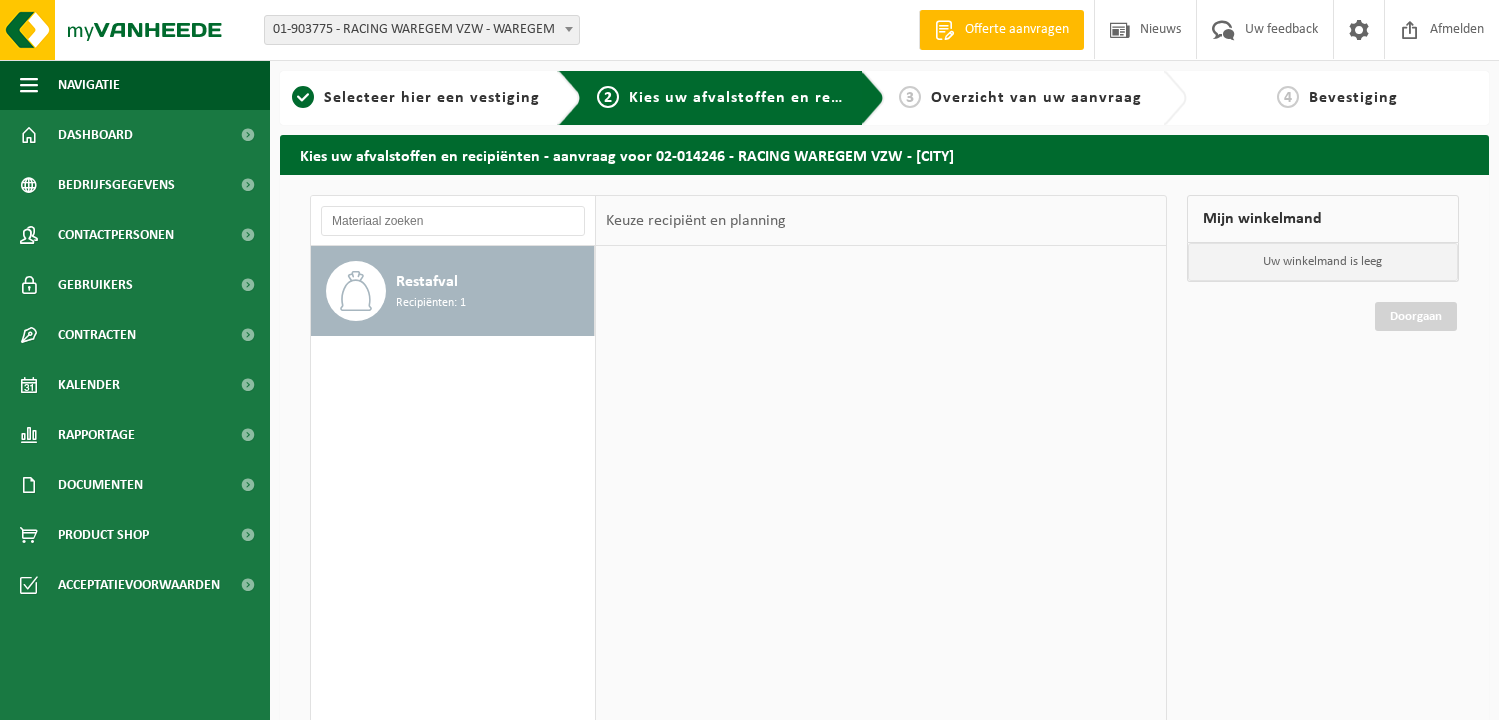 scroll, scrollTop: 0, scrollLeft: 0, axis: both 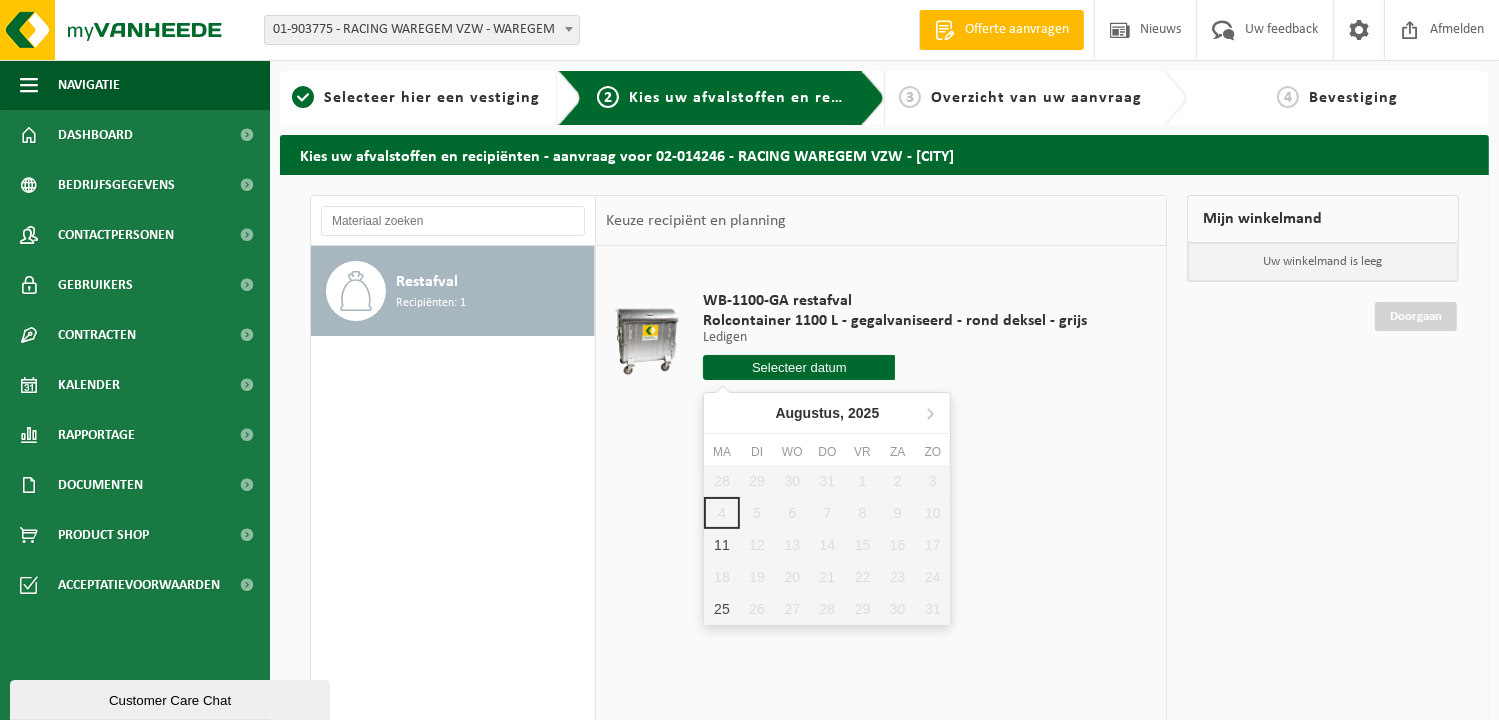 click at bounding box center [799, 367] 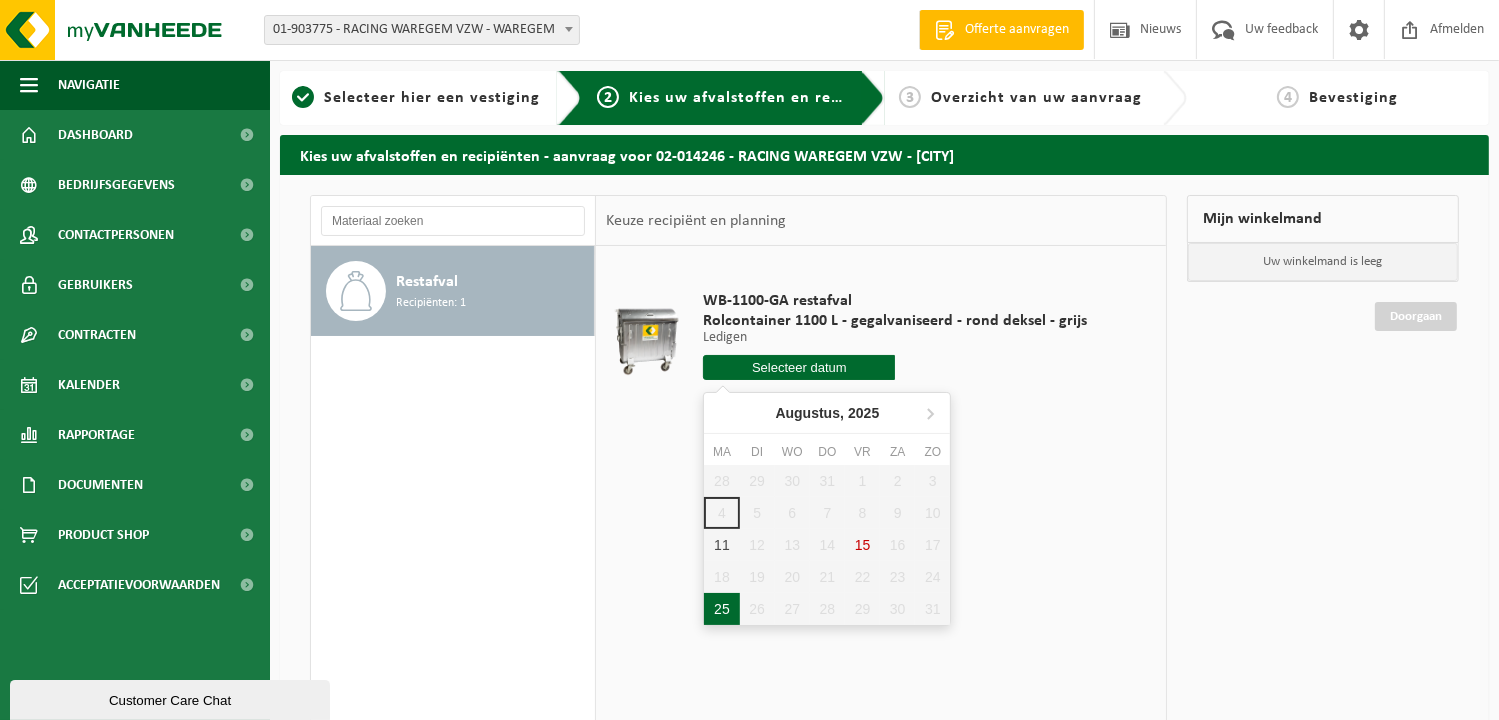 click on "25" at bounding box center (721, 609) 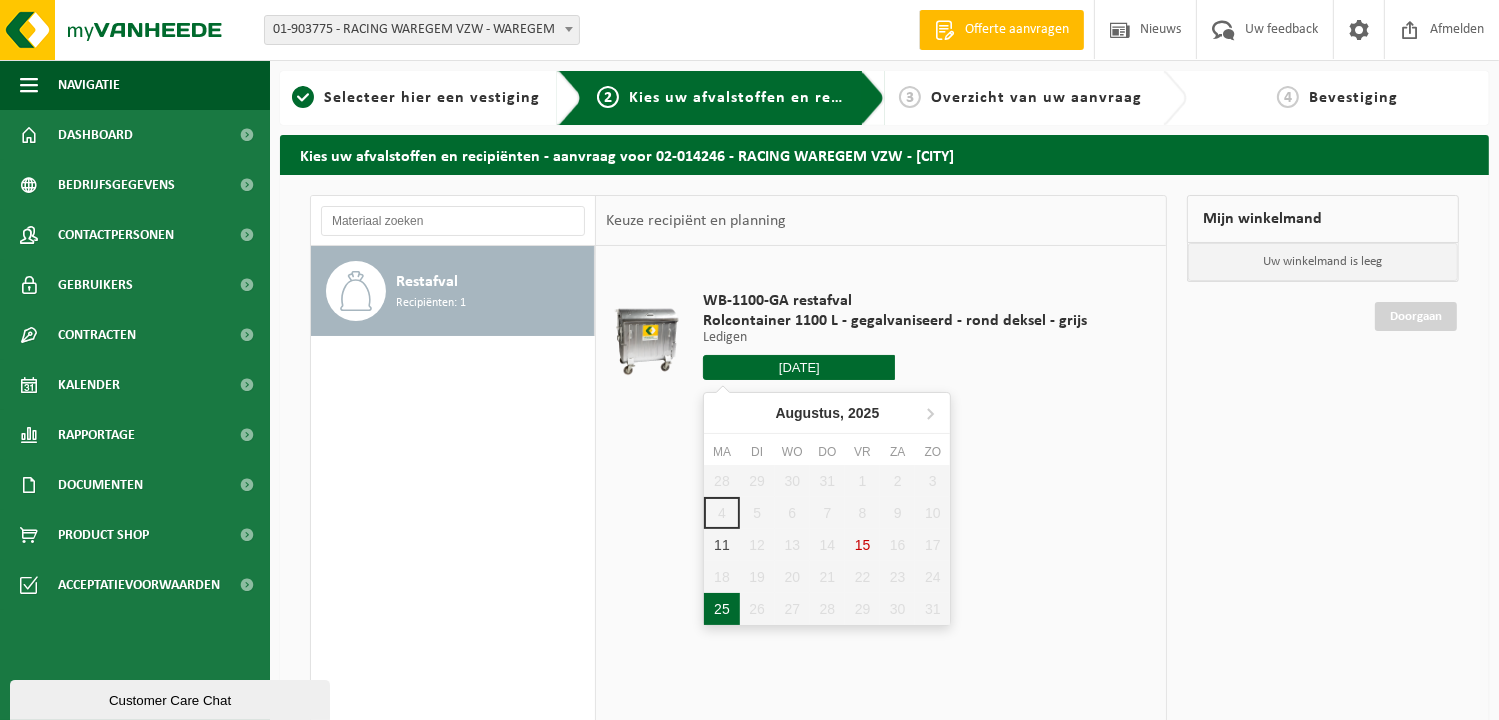 type on "Van [DATE]" 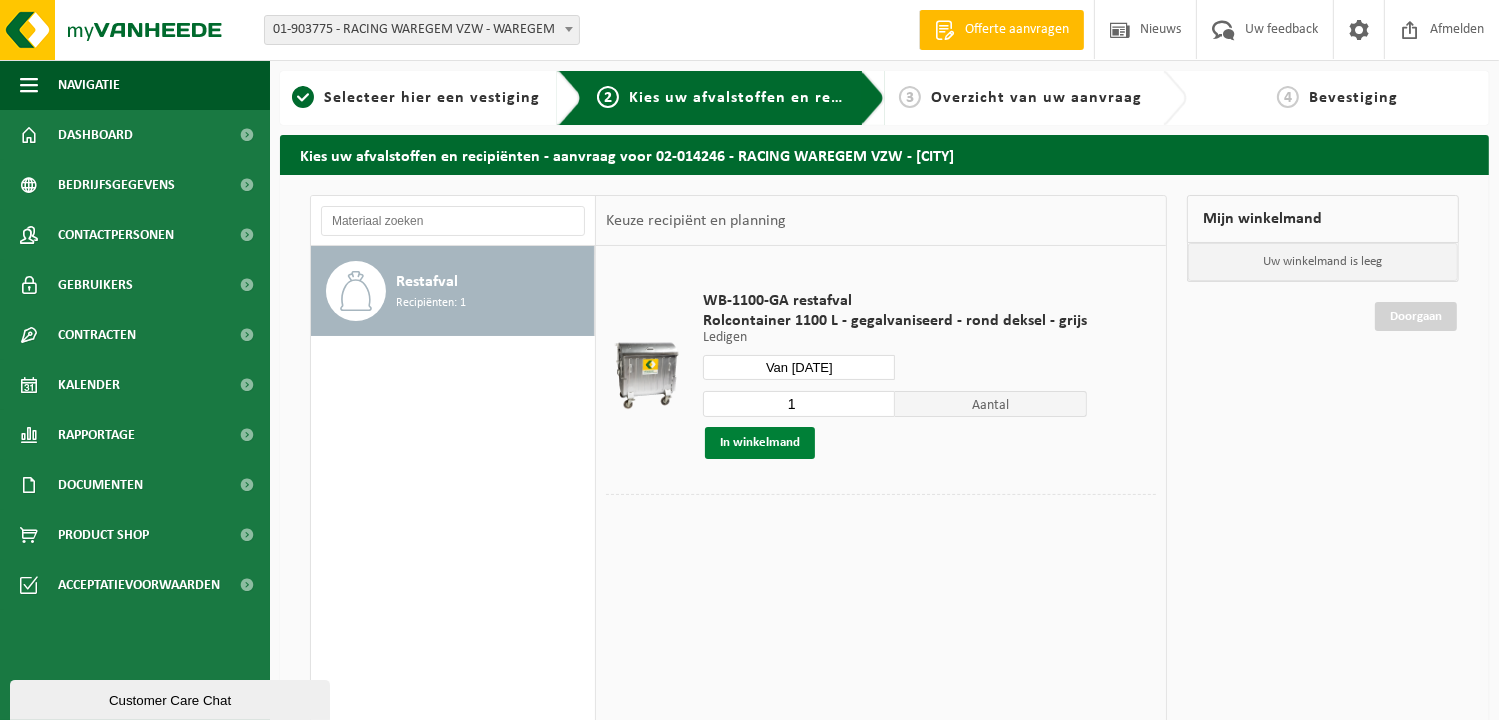 click on "In winkelmand" at bounding box center [760, 443] 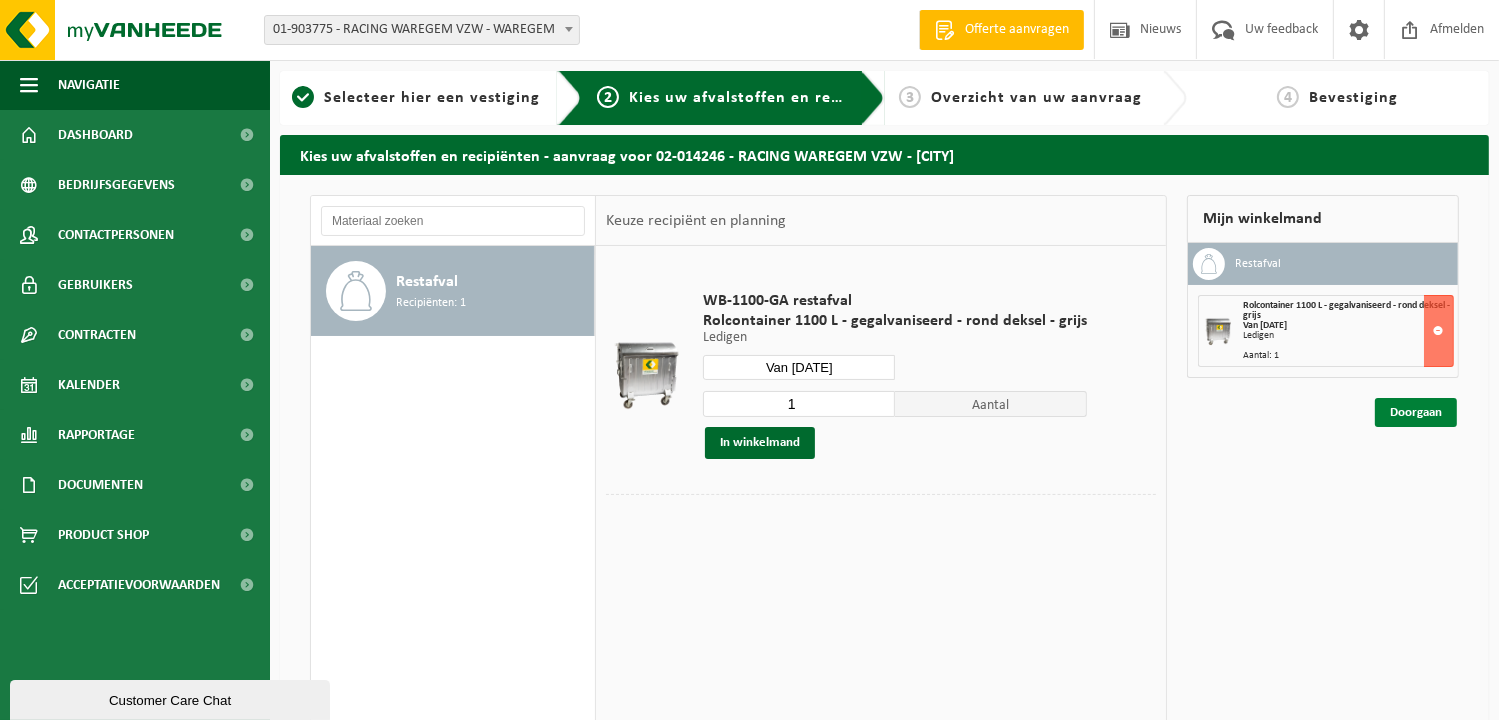 click on "Doorgaan" at bounding box center [1416, 412] 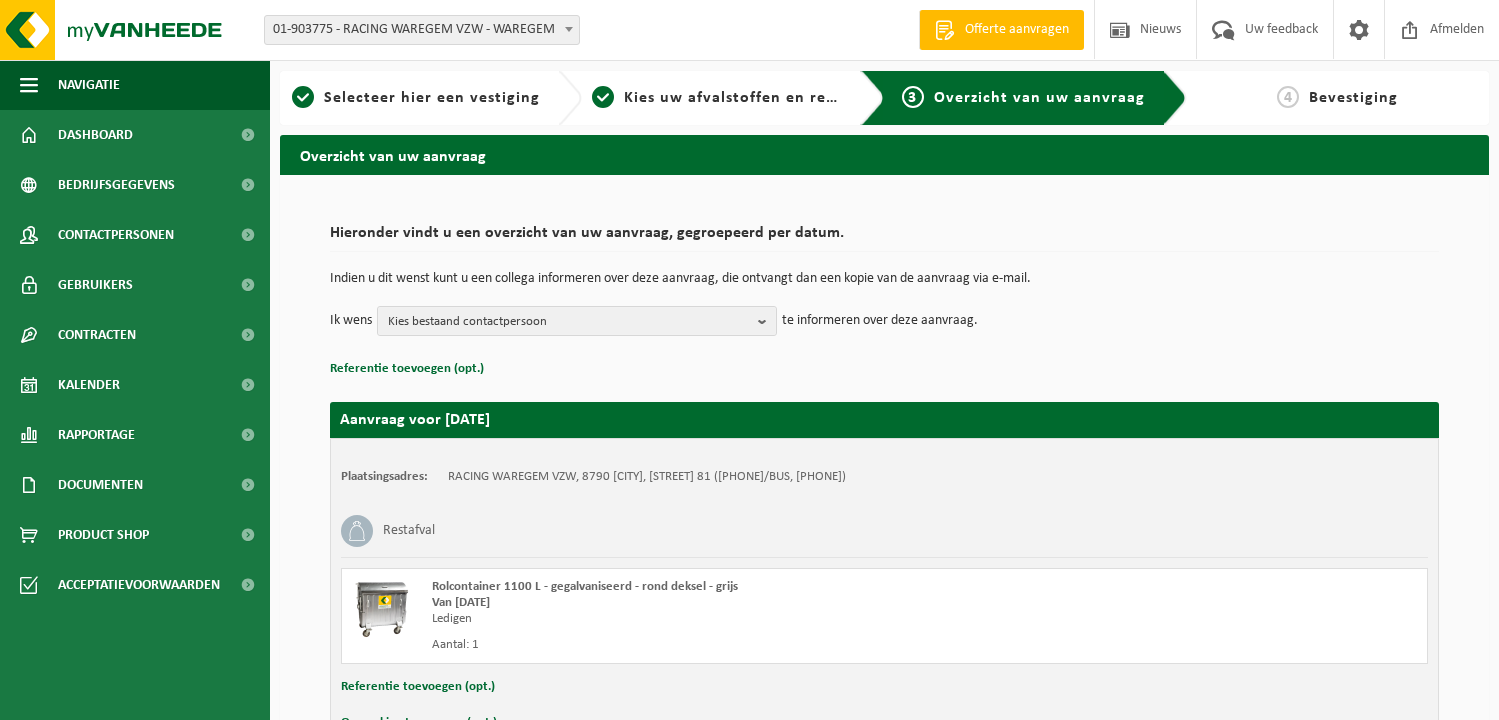 scroll, scrollTop: 0, scrollLeft: 0, axis: both 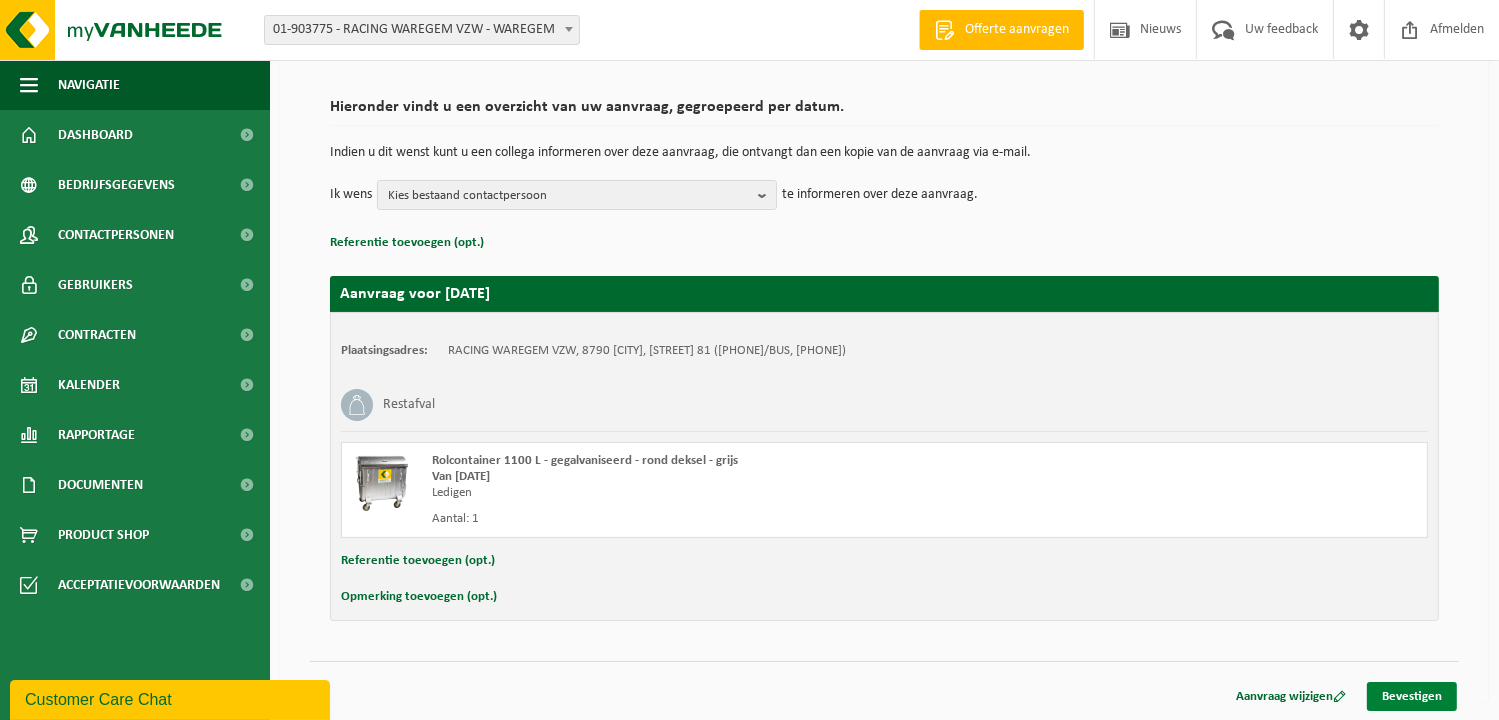 click on "Bevestigen" at bounding box center [1412, 696] 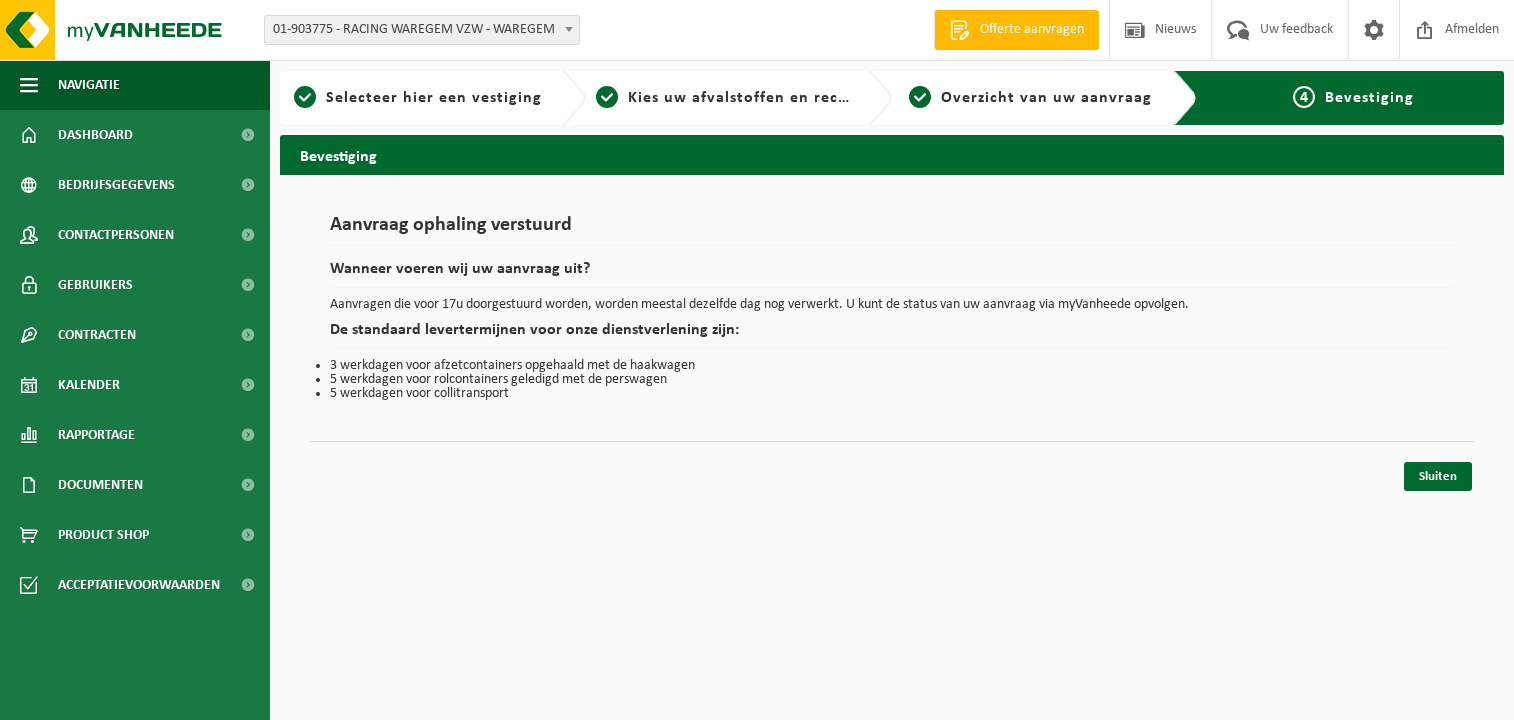 scroll, scrollTop: 0, scrollLeft: 0, axis: both 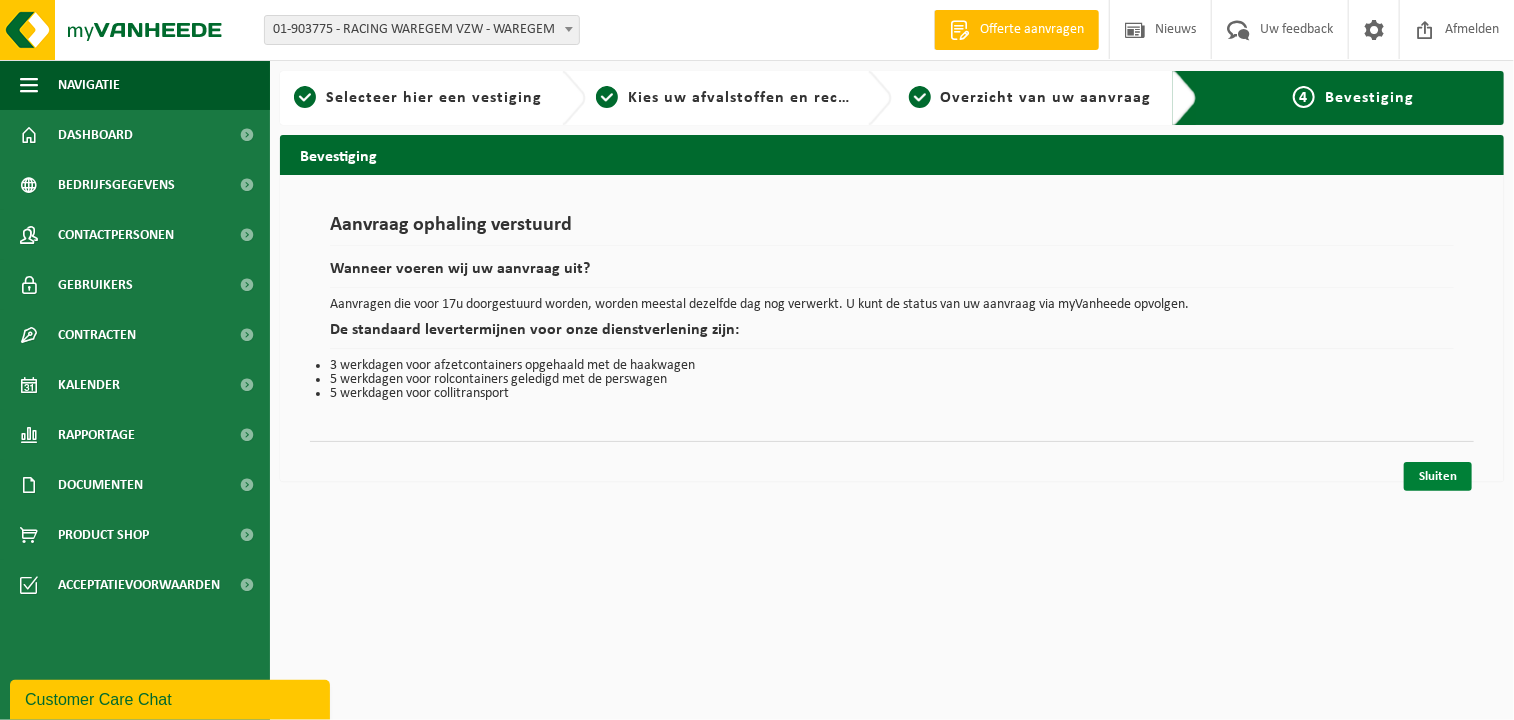 click on "Sluiten" at bounding box center [1438, 476] 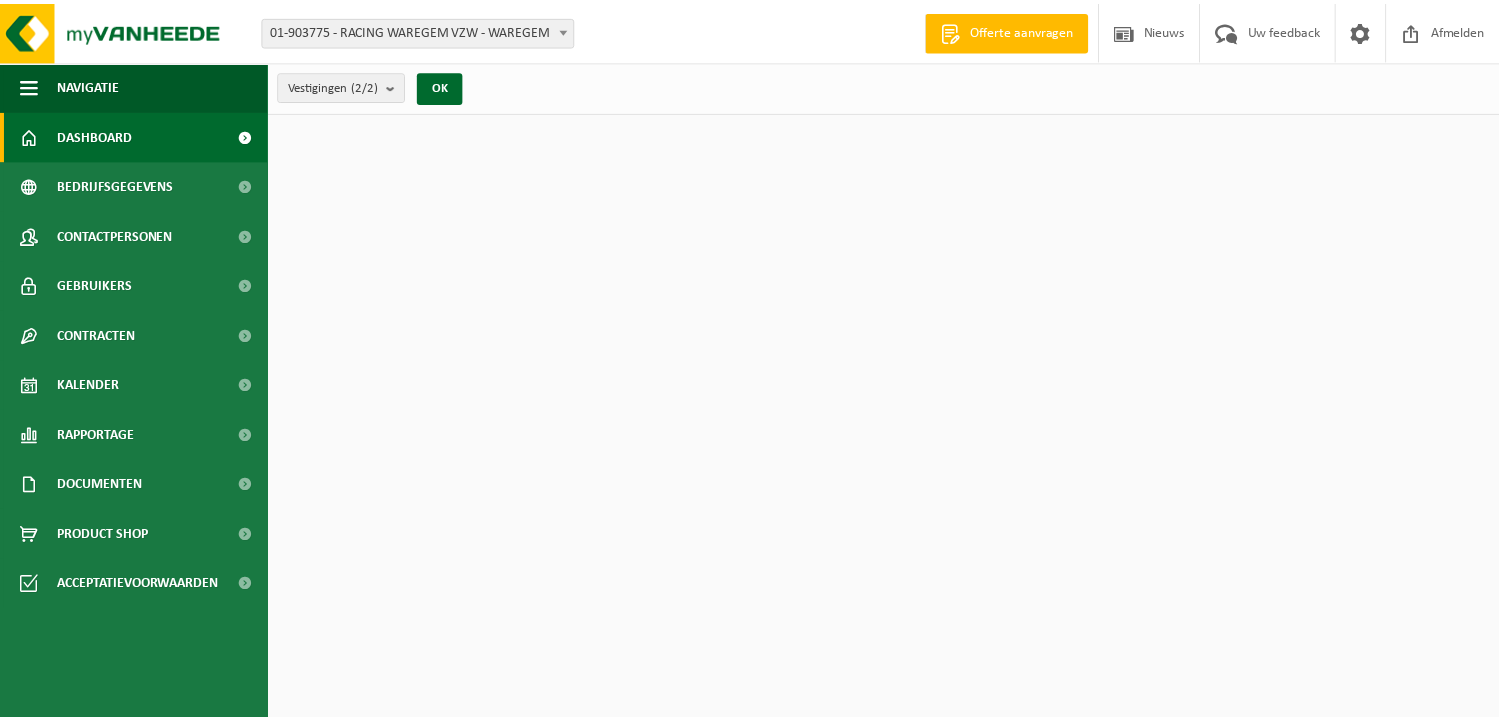 scroll, scrollTop: 0, scrollLeft: 0, axis: both 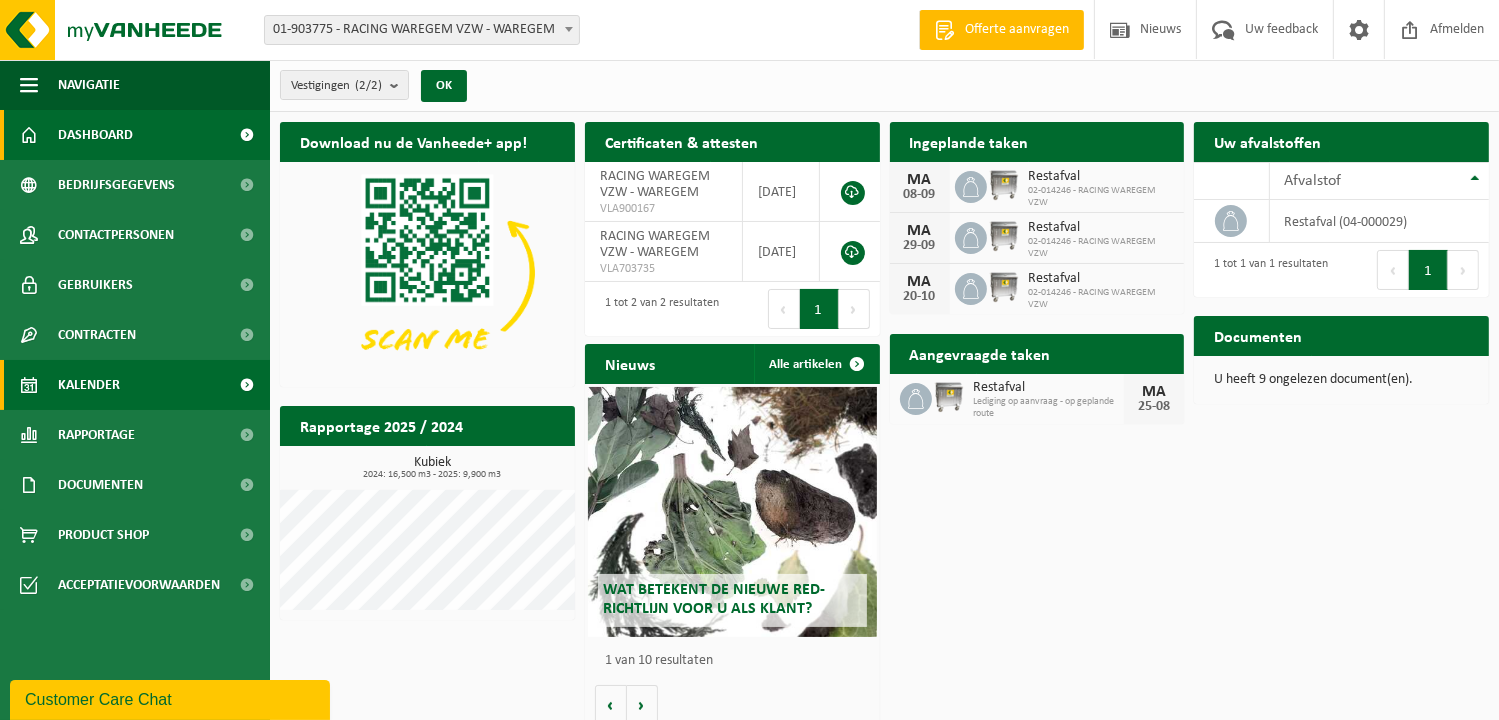 click on "Kalender" at bounding box center (89, 385) 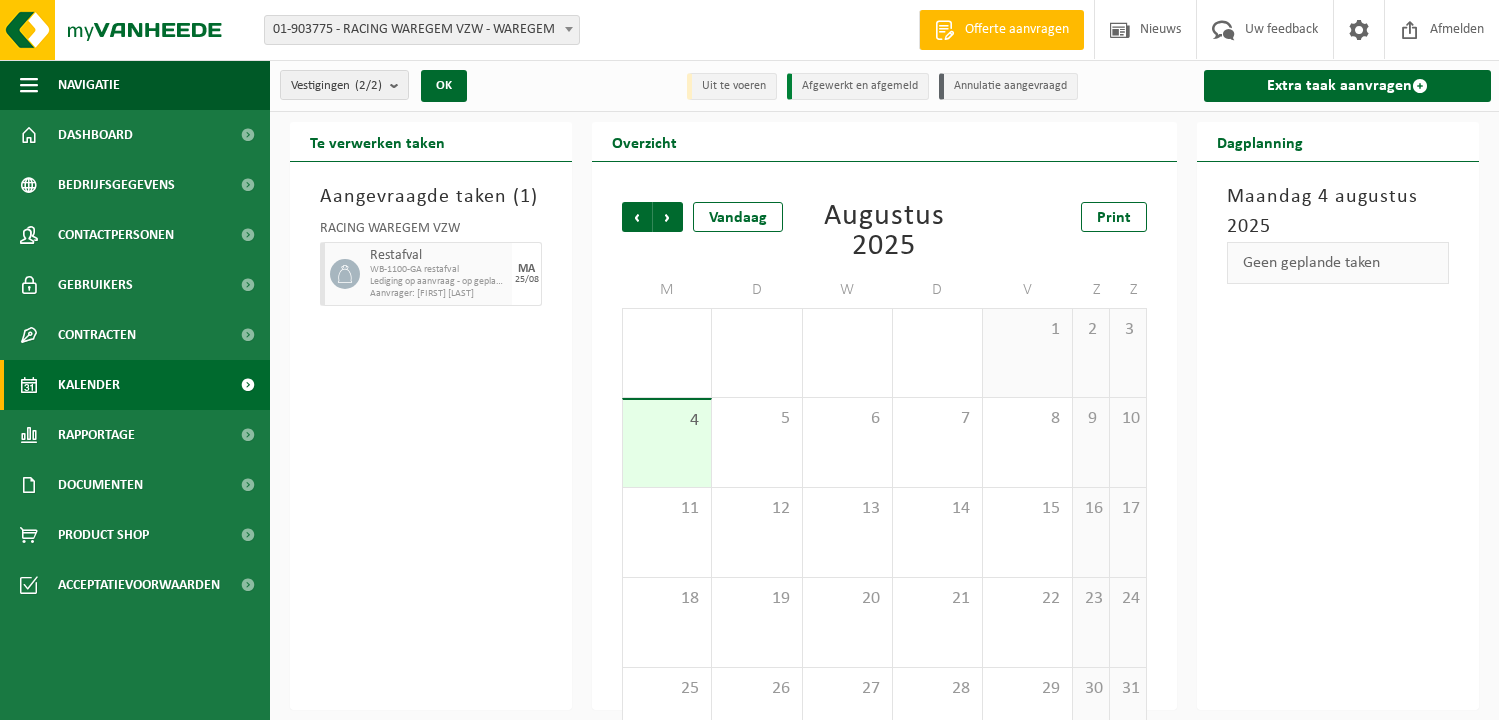 scroll, scrollTop: 0, scrollLeft: 0, axis: both 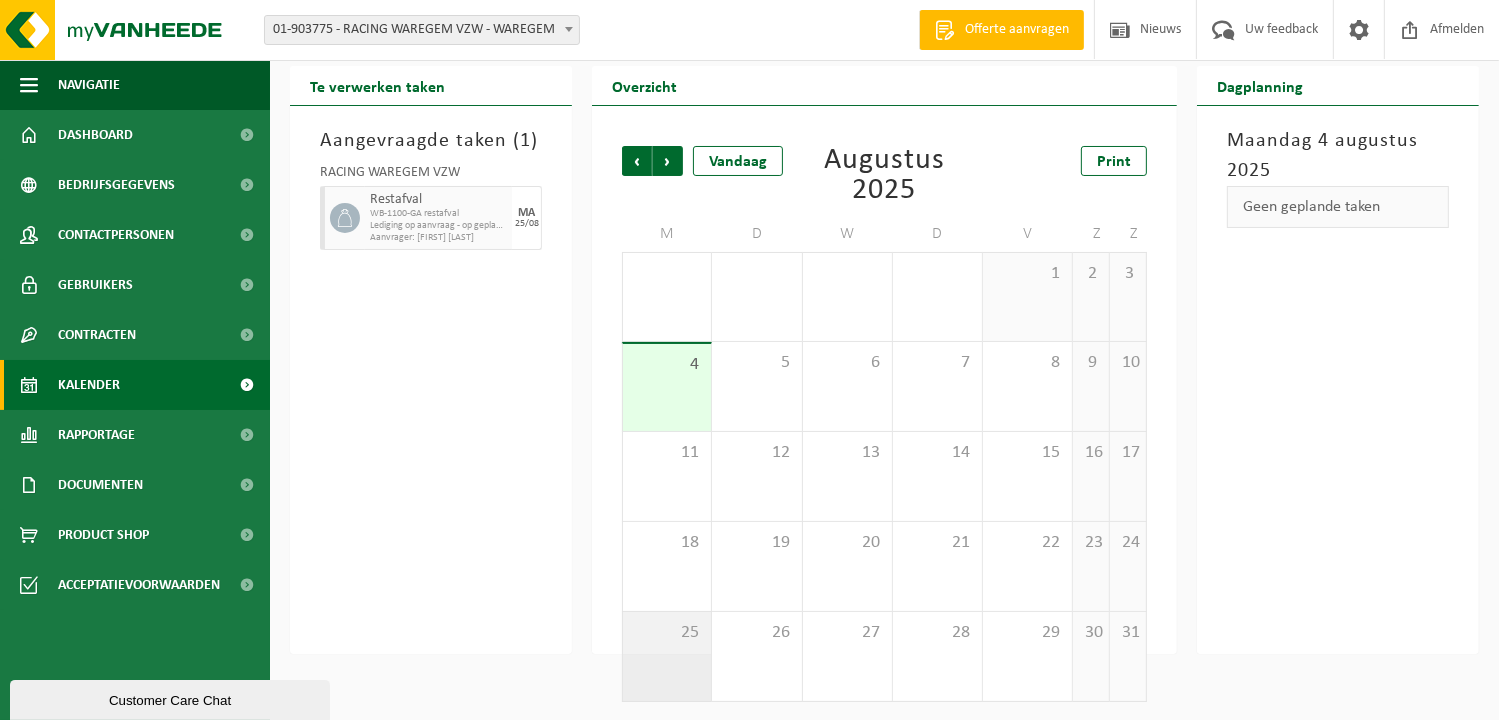 click on "25" at bounding box center (667, 633) 